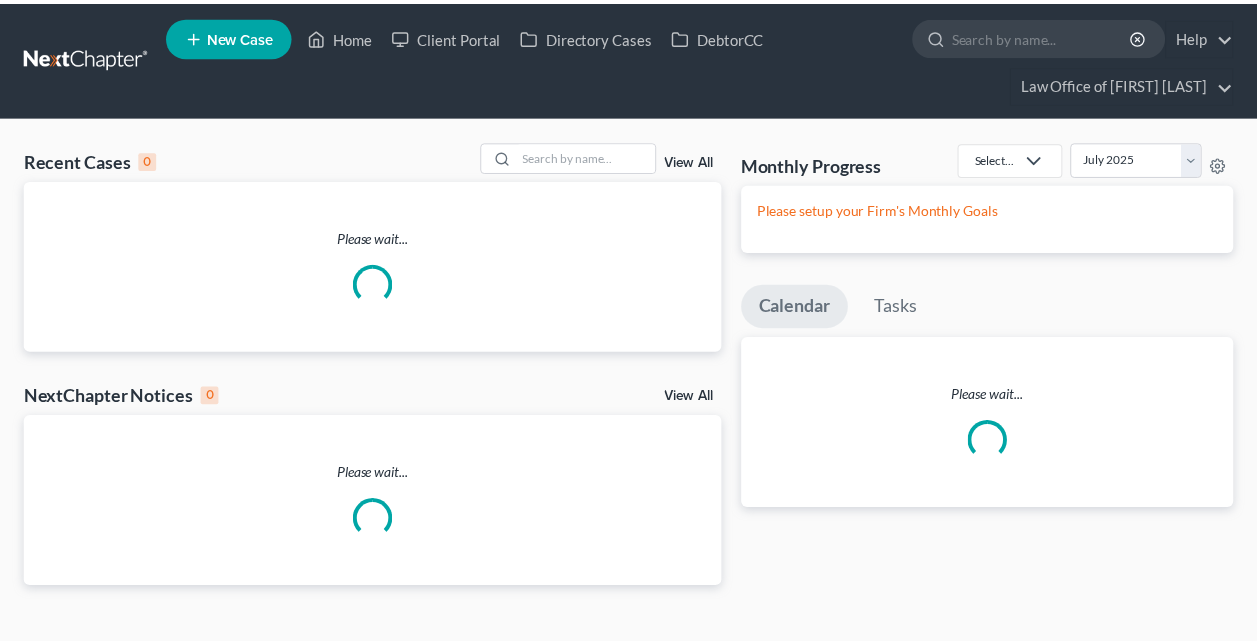 scroll, scrollTop: 0, scrollLeft: 0, axis: both 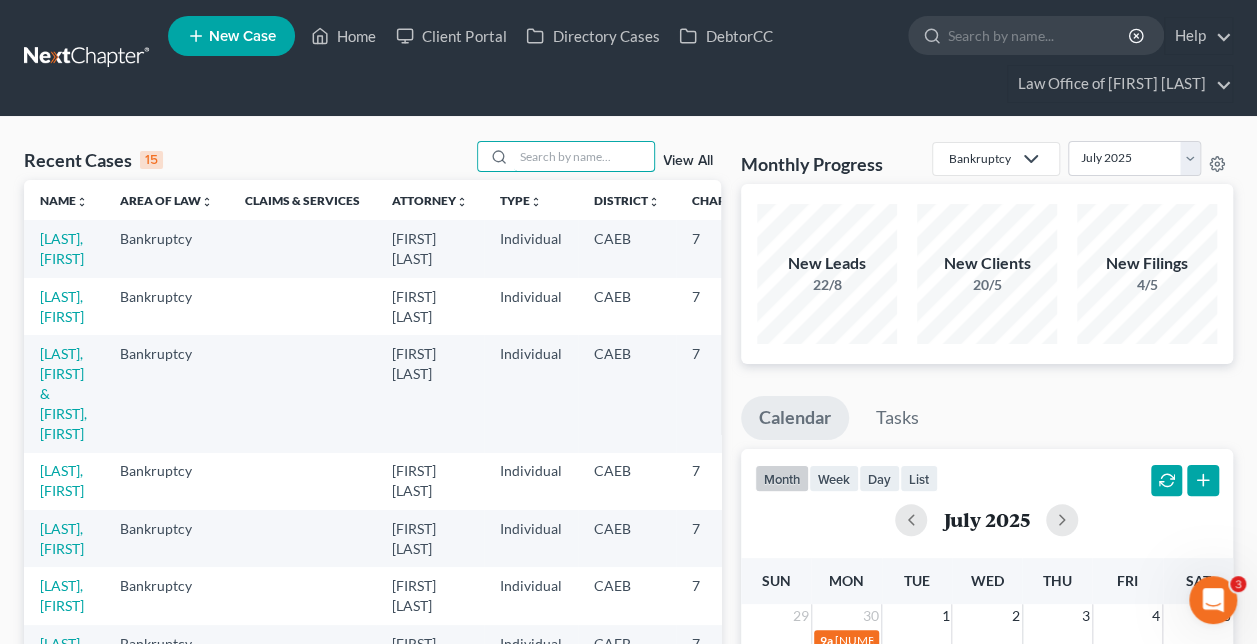 click at bounding box center (584, 156) 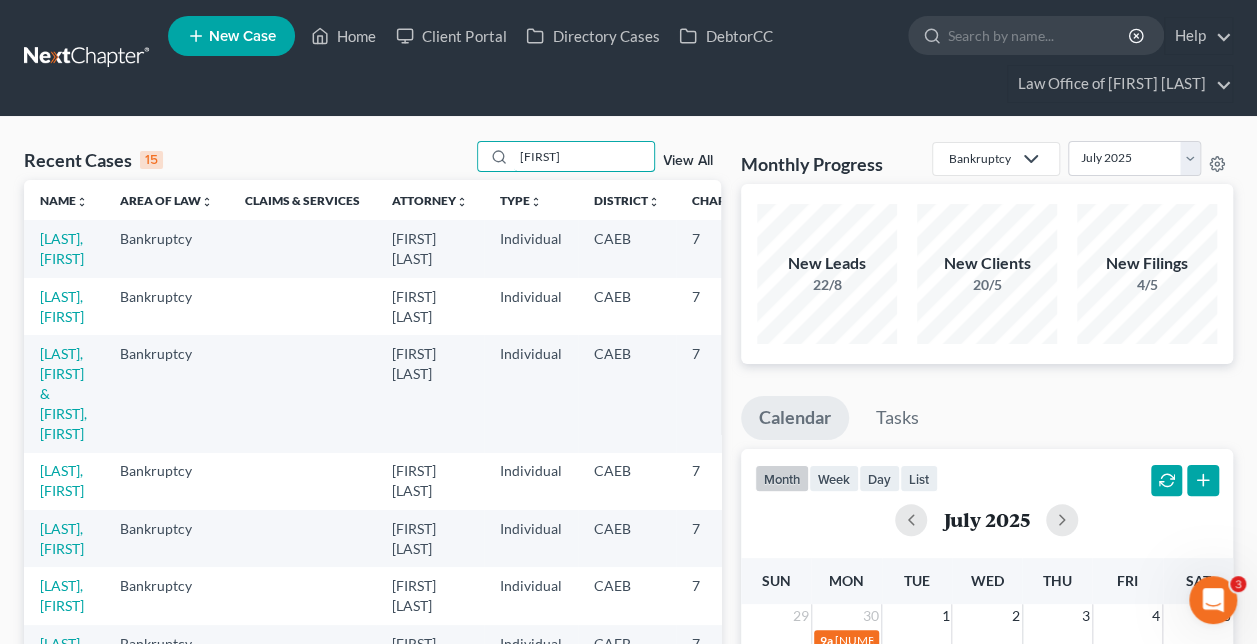 type on "[FIRST]" 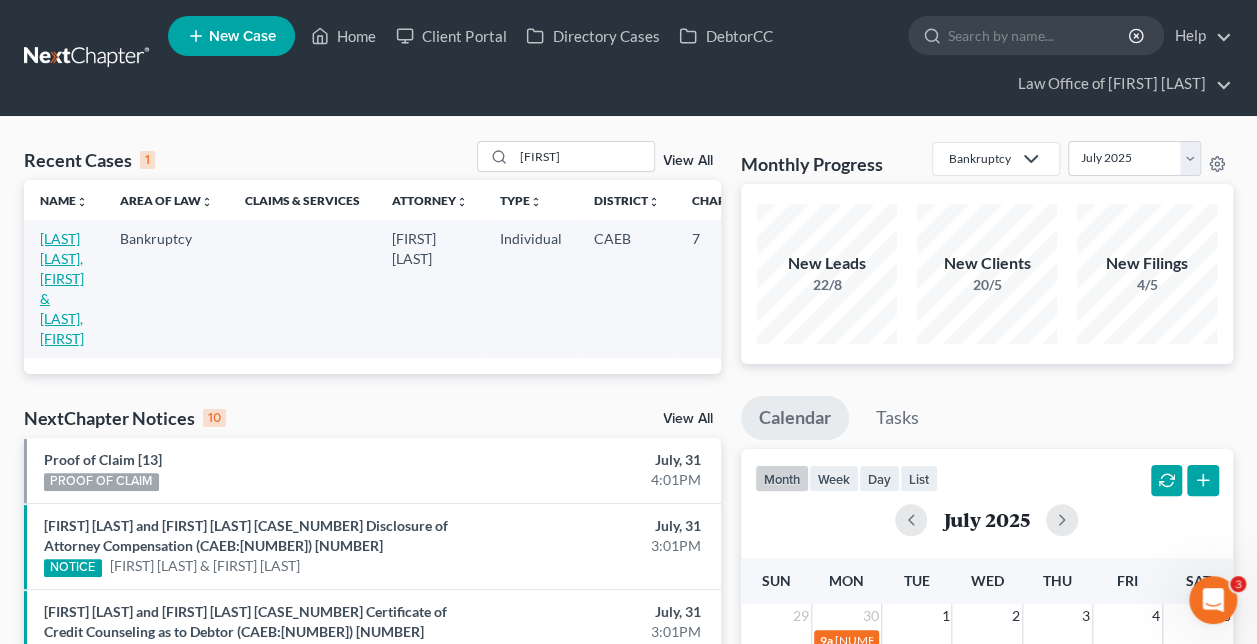 click on "[LAST] [LAST], [FIRST] & [LAST], [FIRST]" at bounding box center [62, 288] 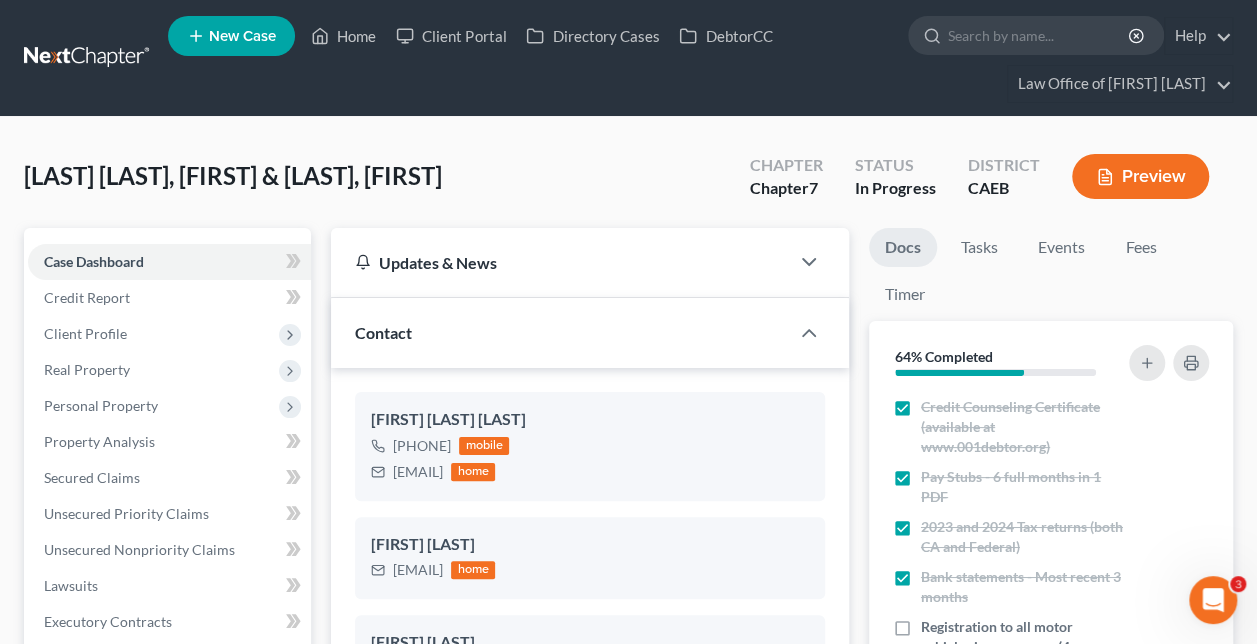 scroll, scrollTop: 468, scrollLeft: 0, axis: vertical 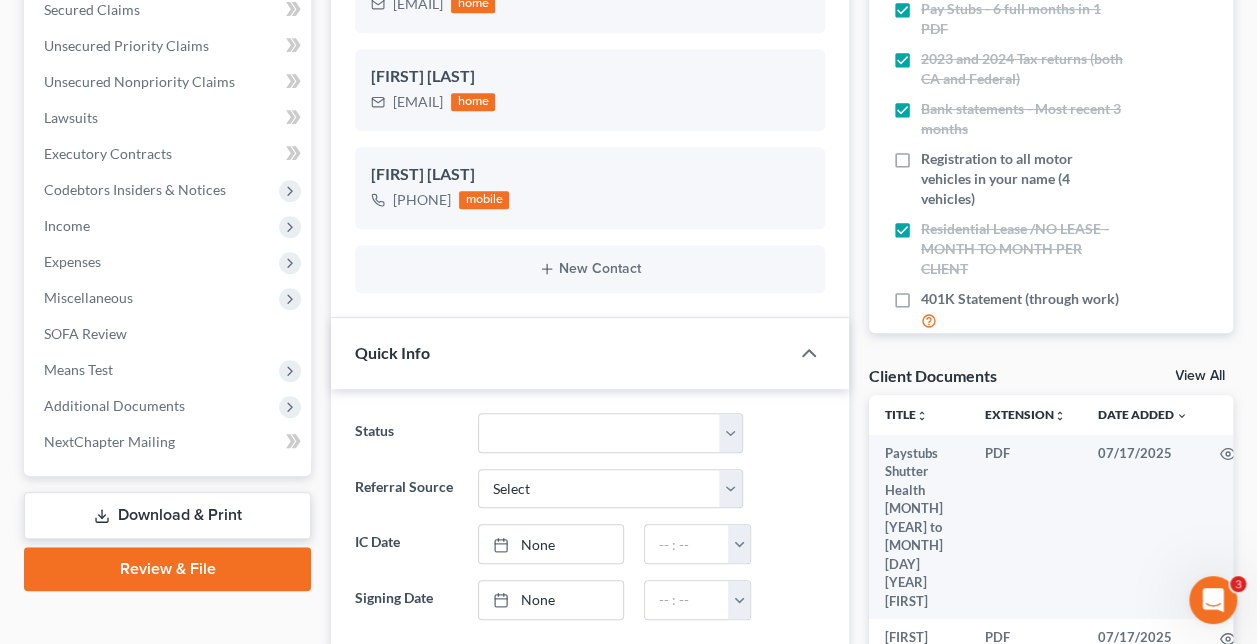 click on "Additional Documents" at bounding box center (114, 405) 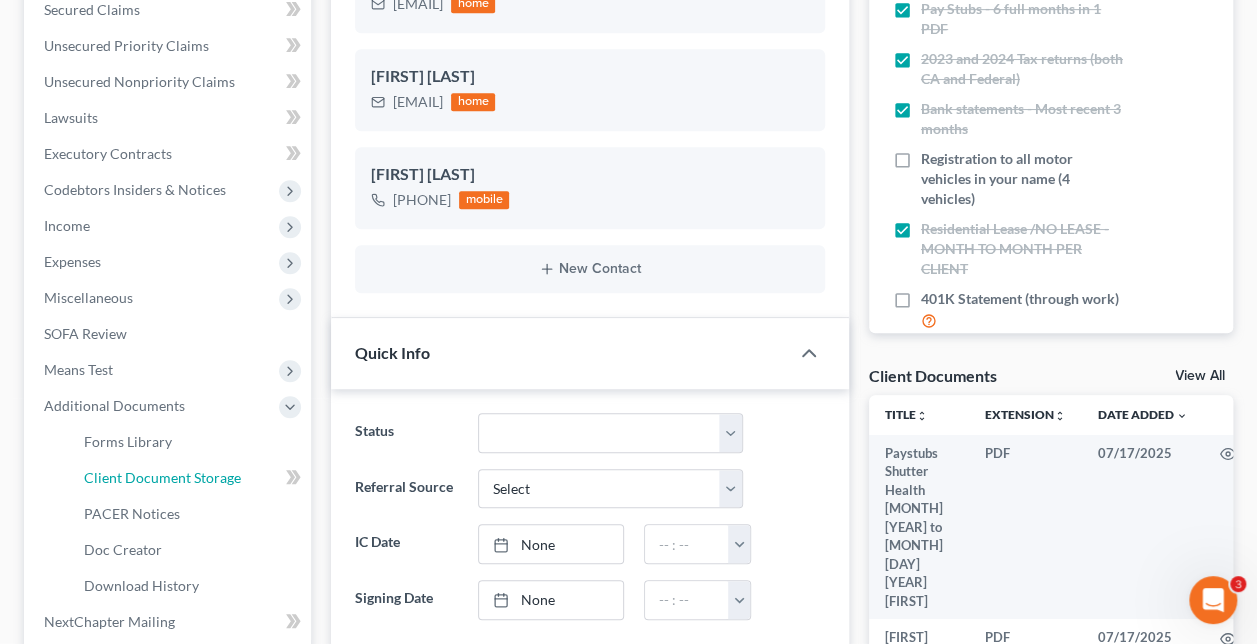 click on "Client Document Storage" at bounding box center (162, 477) 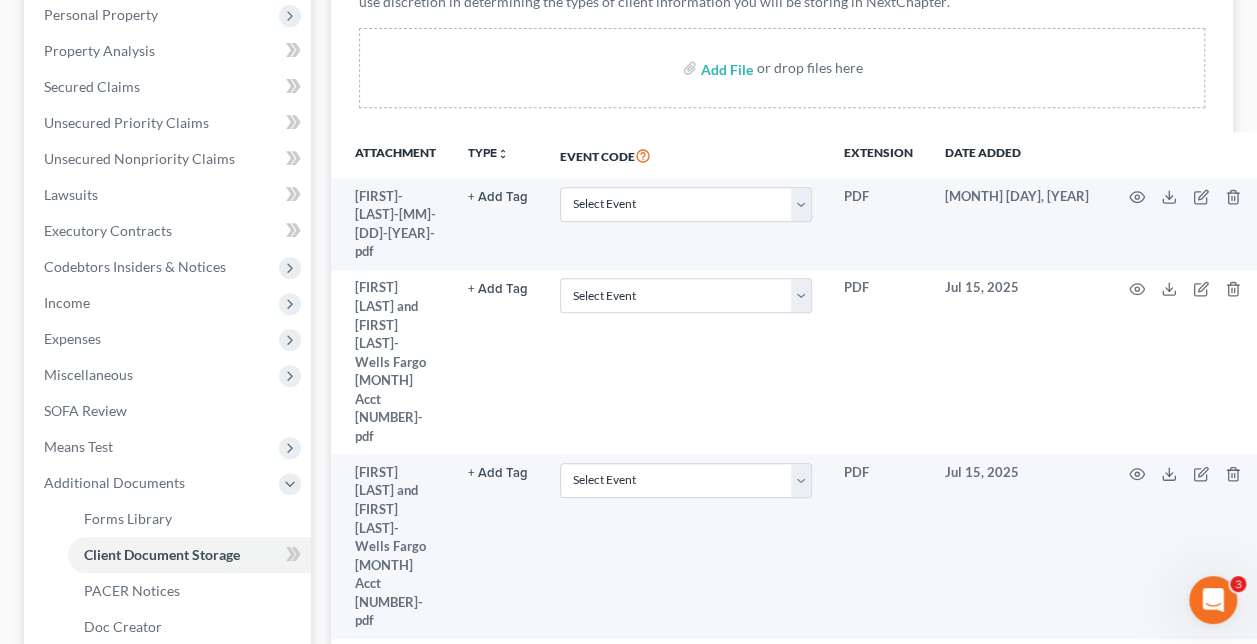 scroll, scrollTop: 0, scrollLeft: 0, axis: both 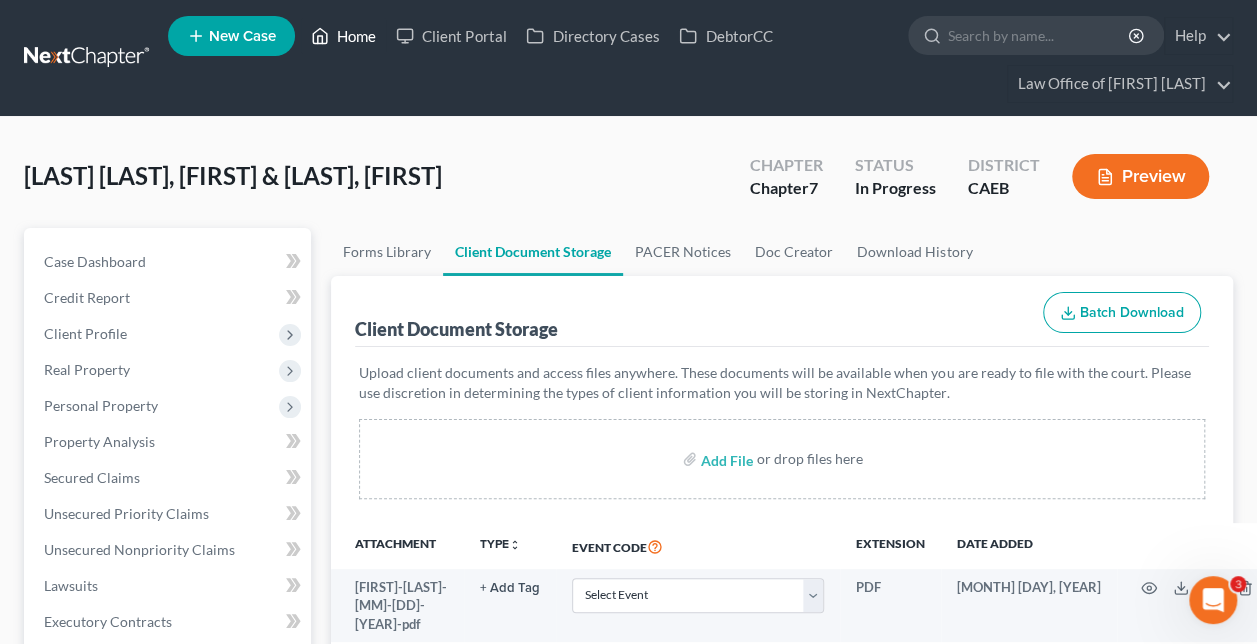 click on "Home" at bounding box center [343, 36] 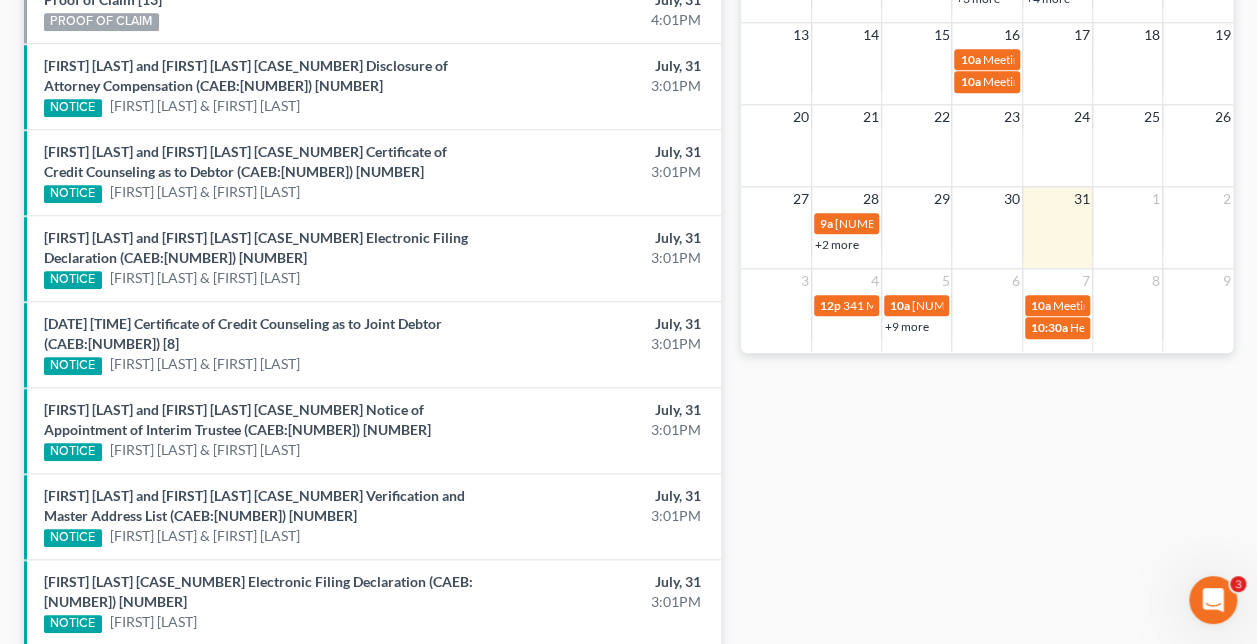 scroll, scrollTop: 743, scrollLeft: 0, axis: vertical 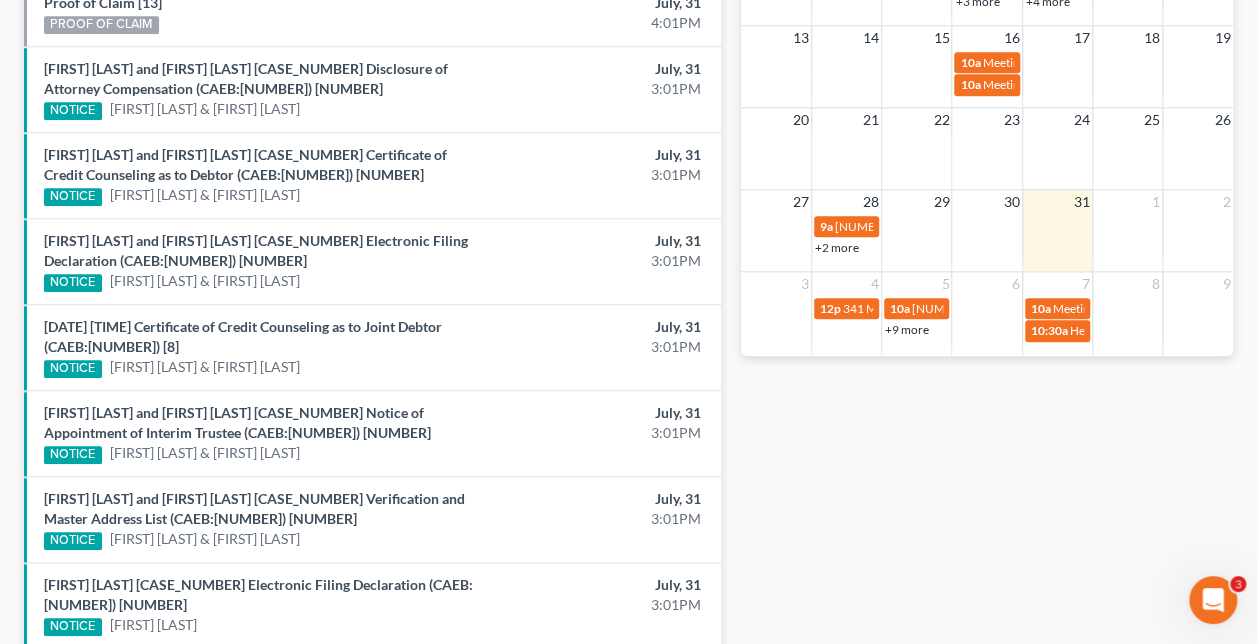 click on "Meeting of Creditors for [FIRST] [LAST] & [FIRST] [LAST]" at bounding box center (1200, 308) 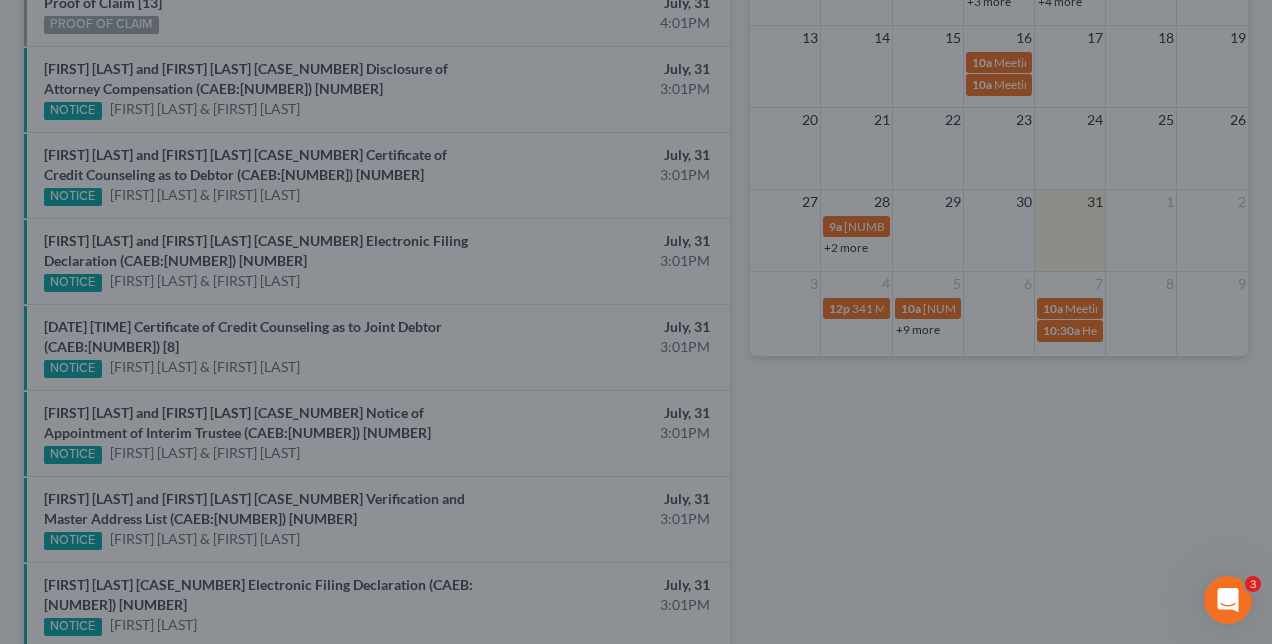 click on "Edit Event ×
Event Title
*
Meeting of Creditors for [FIRST] [LAST] & [FIRST] [LAST] Date
[DATE]
close
Date
[DATE]
Time
[TIME]
chevron_left
[MONTH] [YEAR]
chevron_right
Su M Tu W Th F Sa
[DAY] [DAY] [DAY] [DAY] [DAY] [DAY] [DAY]
[DAY] [DAY] [DAY] [DAY] [DAY] [DAY] [DAY]
[DAY] [DAY] [DAY] [DAY] [DAY] [DAY] [DAY]
[DAY] [DAY] [DAY] [DAY] [DAY] [DAY] [DAY]
[DAY] [DAY] [DAY] [DAY] [DAY] [DAY] [DAY]
[DAY] [DAY] [DAY] [DAY] [DAY] [DAY]
Clear
[TIME]
[TIME]
[TIME]
[TIME]
[TIME]
[TIME]
[TIME]
[TIME]
[TIME]
[TIME]
[TIME]
[TIME]
[TIME]
[TIME]
[TIME]" at bounding box center [636, 322] 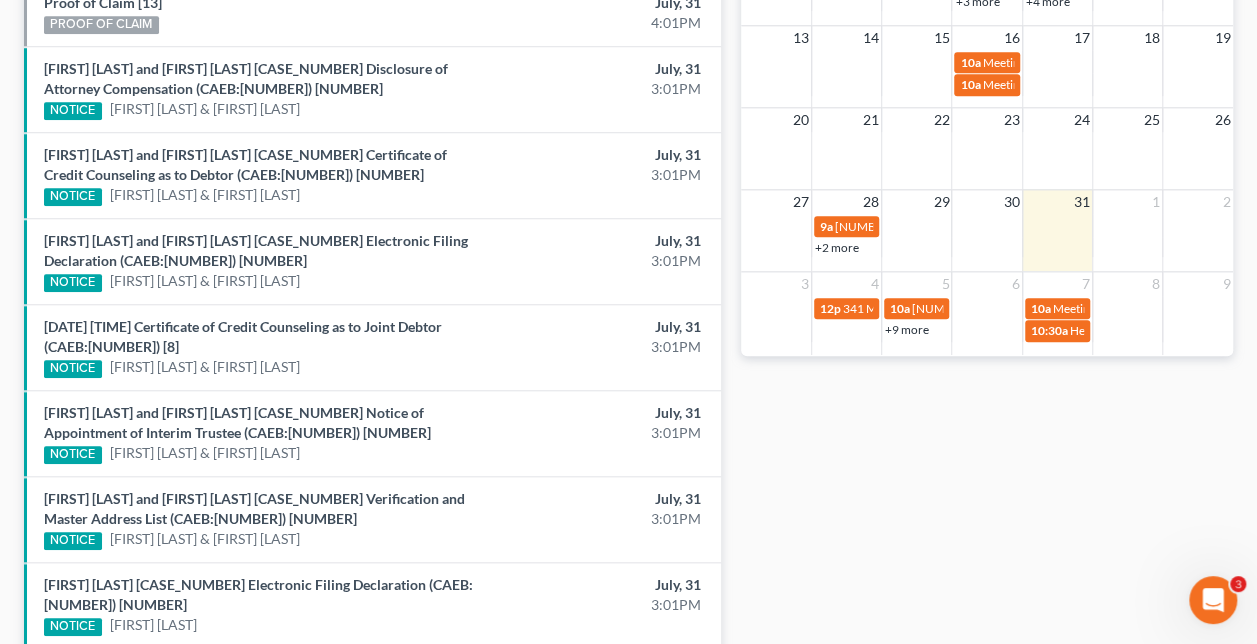 click on "Hearing for [FIRST] [LAST]" at bounding box center [1139, 330] 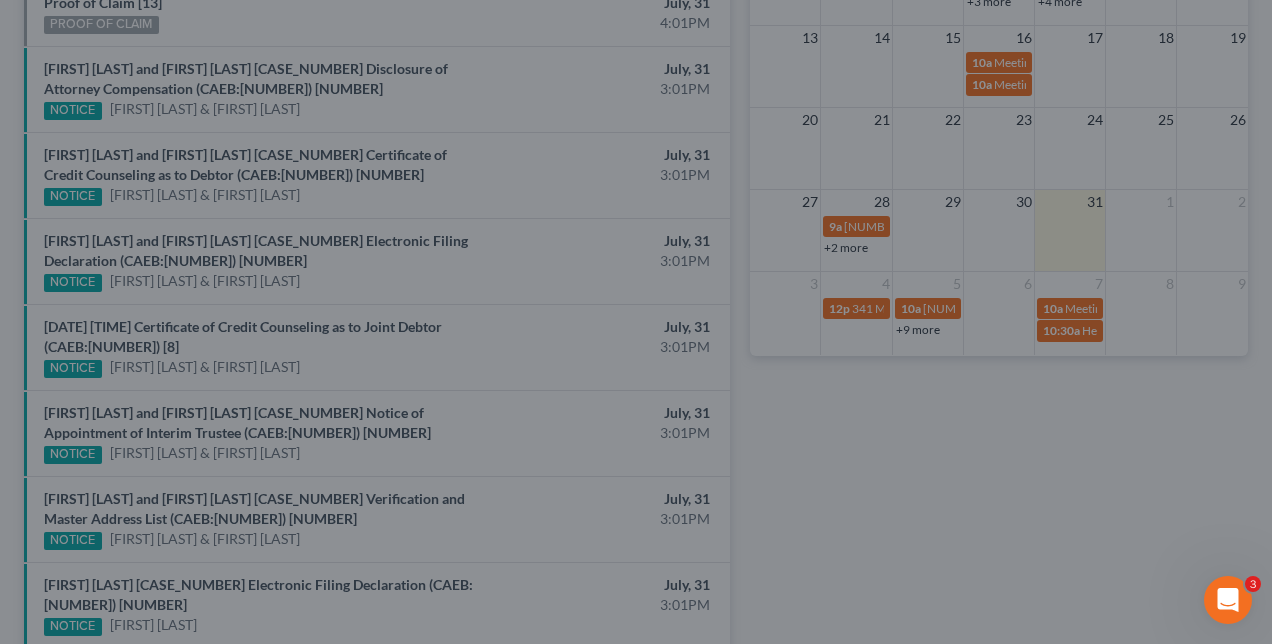 click on "Edit Event ×
Event Title
*
Hearing for [FIRST] [LAST] Date
[DATE]
close
Date
[DATE]
Time
[TIME]
chevron_left
[MONTH] [YEAR]
chevron_right
Su M Tu W Th F Sa
[DAY] [DAY] [DAY] [DAY] [DAY] [DAY] [DAY]
[DAY] [DAY] [DAY] [DAY] [DAY] [DAY] [DAY]
[DAY] [DAY] [DAY] [DAY] [DAY] [DAY] [DAY]
[DAY] [DAY] [DAY] [DAY] [DAY] [DAY] [DAY]
[DAY] [DAY] [DAY] [DAY] [DAY] [DAY] [DAY]
[DAY] [DAY] [DAY] [DAY] [DAY] [DAY]
Clear
[TIME]
[TIME]
[TIME]
[TIME]
[TIME]
[TIME]
[TIME]
[TIME]
[TIME]
[TIME]
[TIME]
[TIME]
[TIME]
[TIME]
[TIME]
[TIME]" at bounding box center [636, 322] 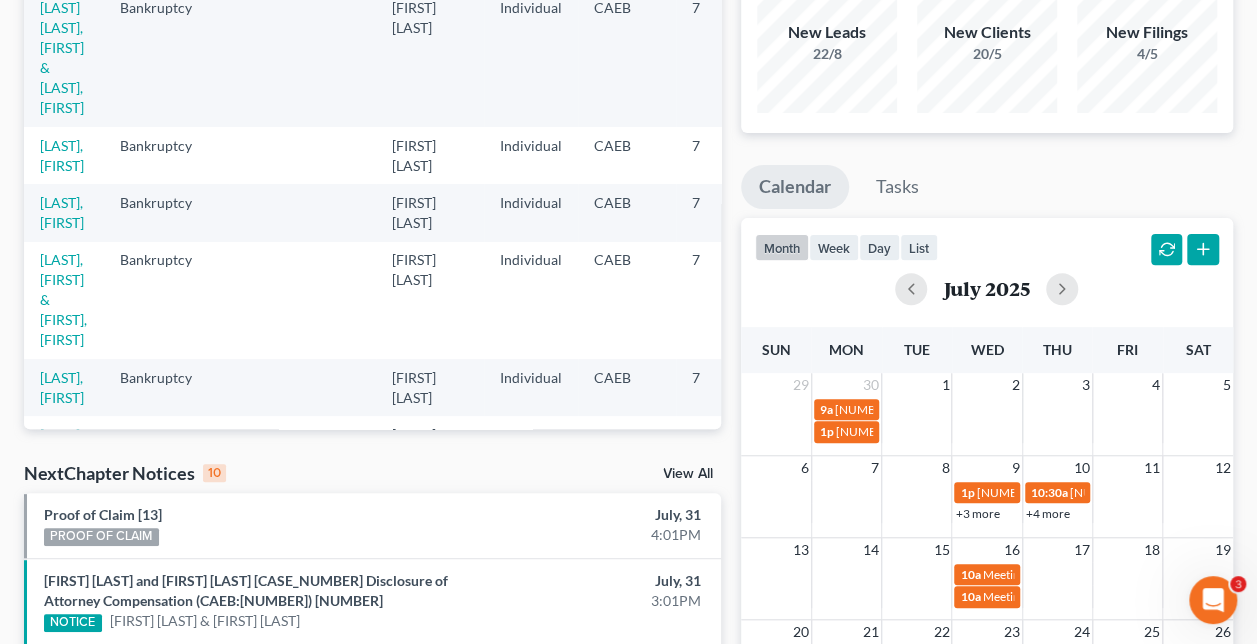 scroll, scrollTop: 230, scrollLeft: 0, axis: vertical 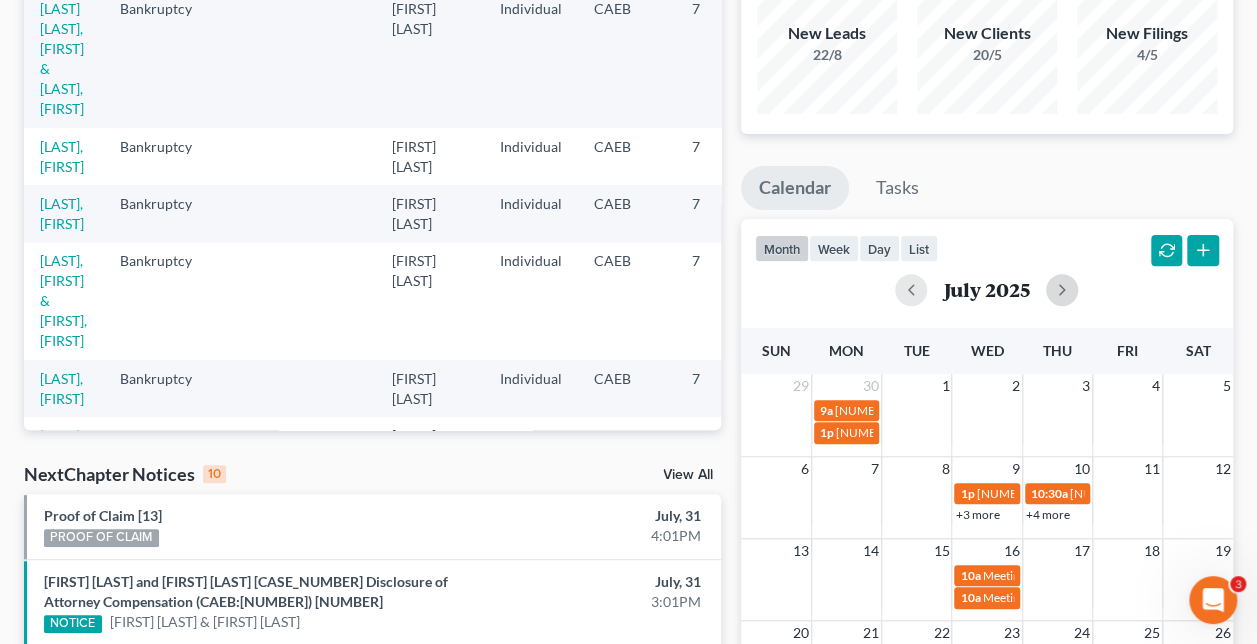 click at bounding box center (1062, 290) 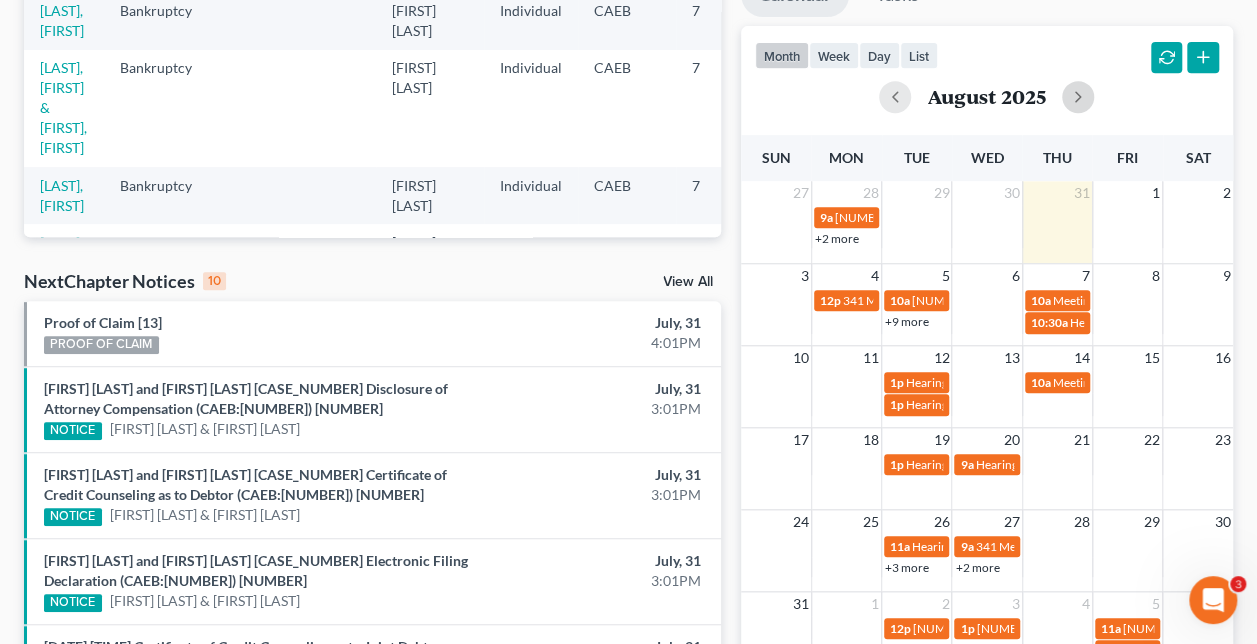scroll, scrollTop: 427, scrollLeft: 0, axis: vertical 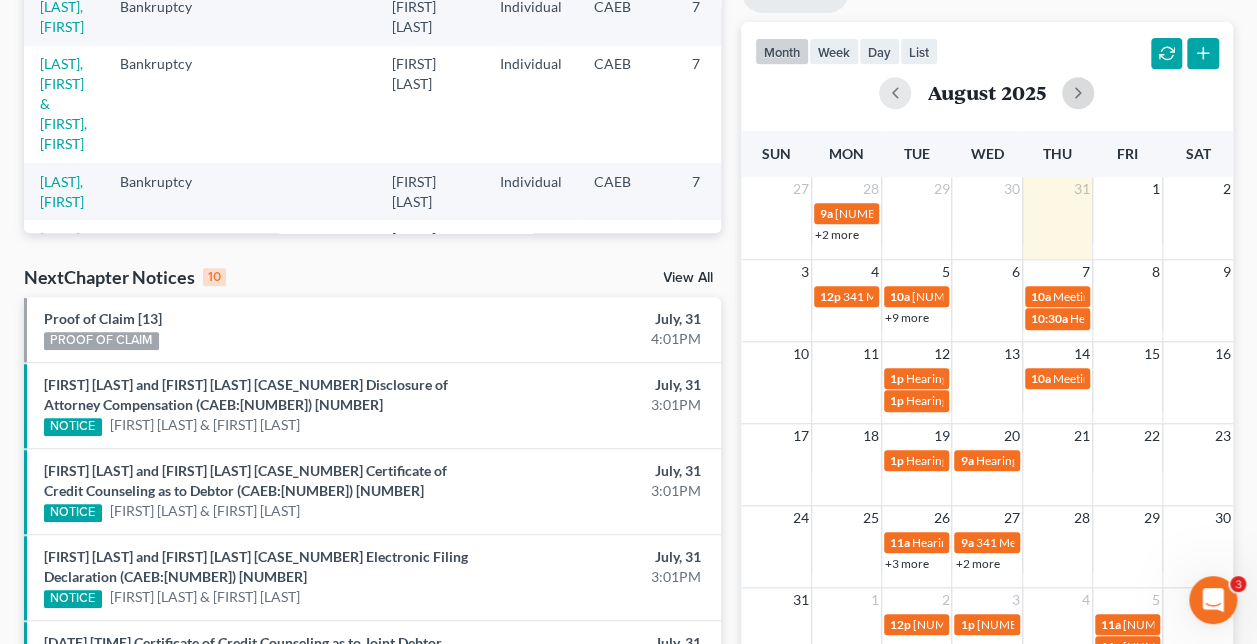 click on "Meeting of Creditors for [FIRST] [LAST] II & [FIRST] [LAST]" at bounding box center (1205, 378) 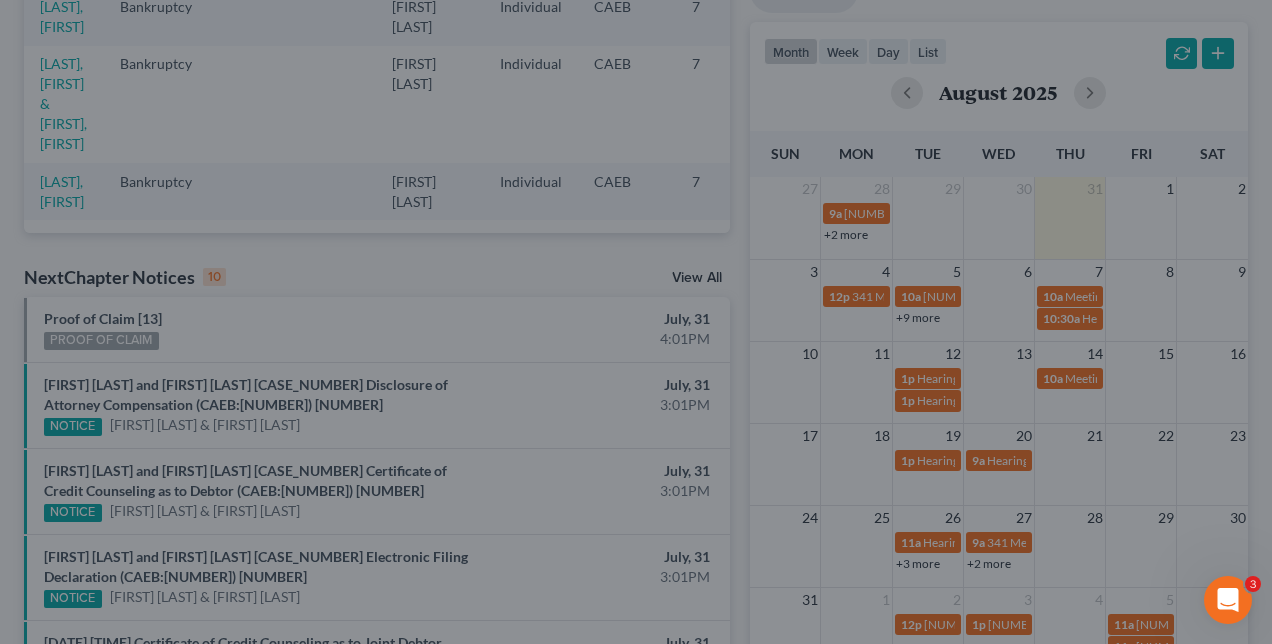 click on "Edit Event ×
Event Title
*
Meeting of Creditors for [FIRST] [LAST] & [FIRST] [LAST] Date
[DATE]
close
Date
[DATE]
Time
[TIME]
chevron_left
[MONTH] [YEAR]
chevron_right
Su M Tu W Th F Sa
[DAY] [DAY] [DAY] [DAY] [DAY] [DAY] [DAY]
[DAY] [DAY] [DAY] [DAY] [DAY] [DAY] [DAY]
[DAY] [DAY] [DAY] [DAY] [DAY] [DAY] [DAY]
[DAY] [DAY] [DAY] [DAY] [DAY] [DAY] [DAY]
[DAY] [DAY] [DAY] [DAY] [DAY] [DAY] [DAY]
[DAY] [DAY] [DAY] [DAY] [DAY] [DAY]
Clear
[TIME]
[TIME]
[TIME]
[TIME]
[TIME]
[TIME]
[TIME]
[TIME]
[TIME]
[TIME]
[TIME]
[TIME]
[TIME]
[TIME]
[TIME]" at bounding box center [636, 322] 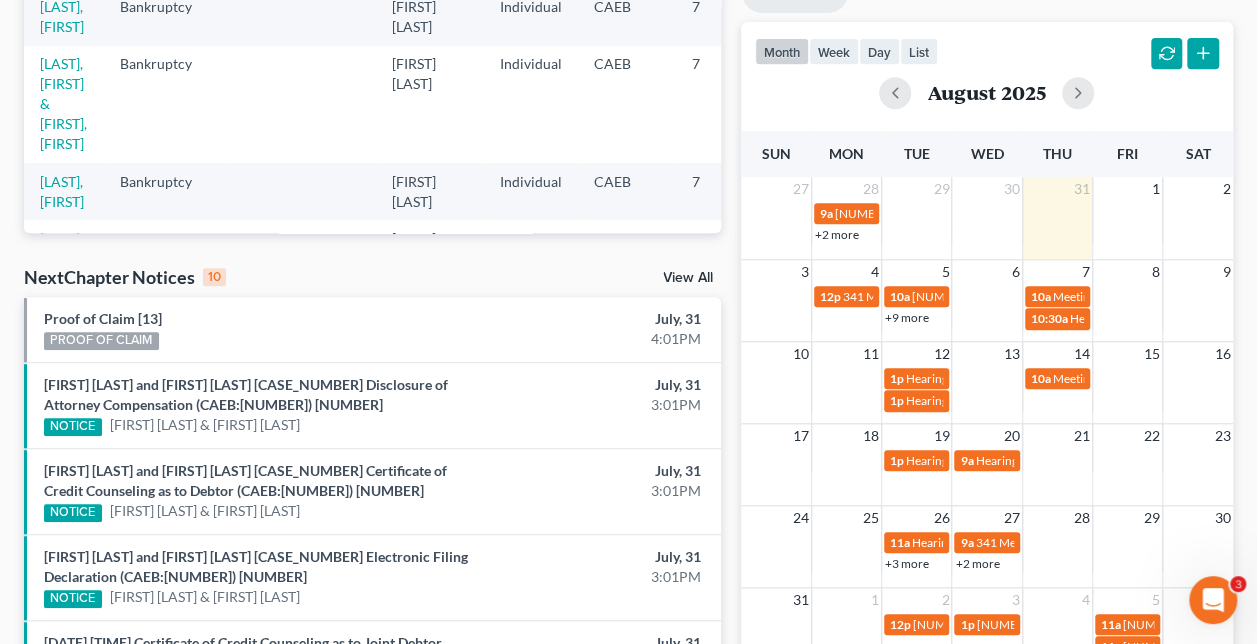 click on "+3 more" at bounding box center [907, 563] 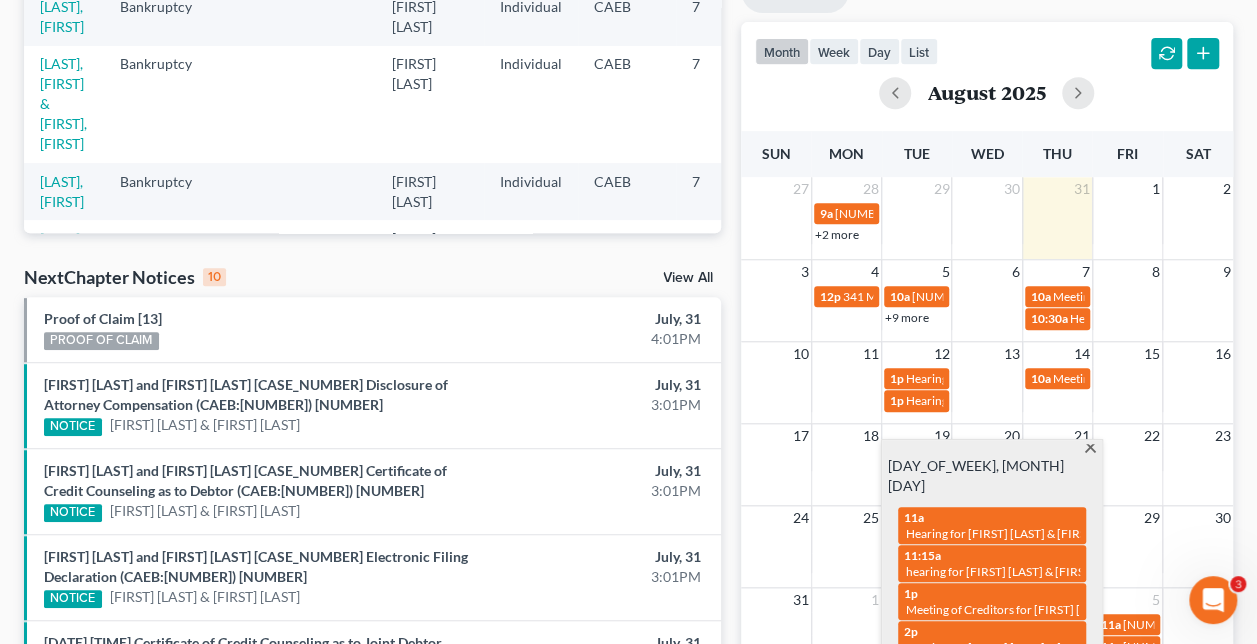 click at bounding box center (1090, 450) 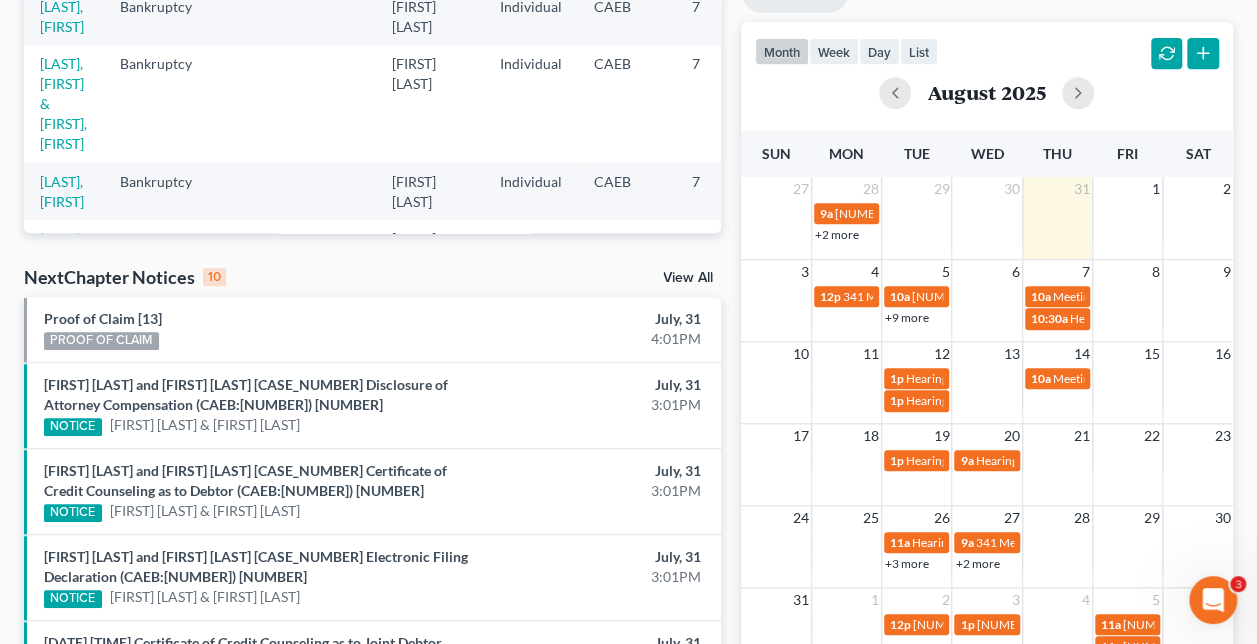 click on "+2 more" at bounding box center [977, 563] 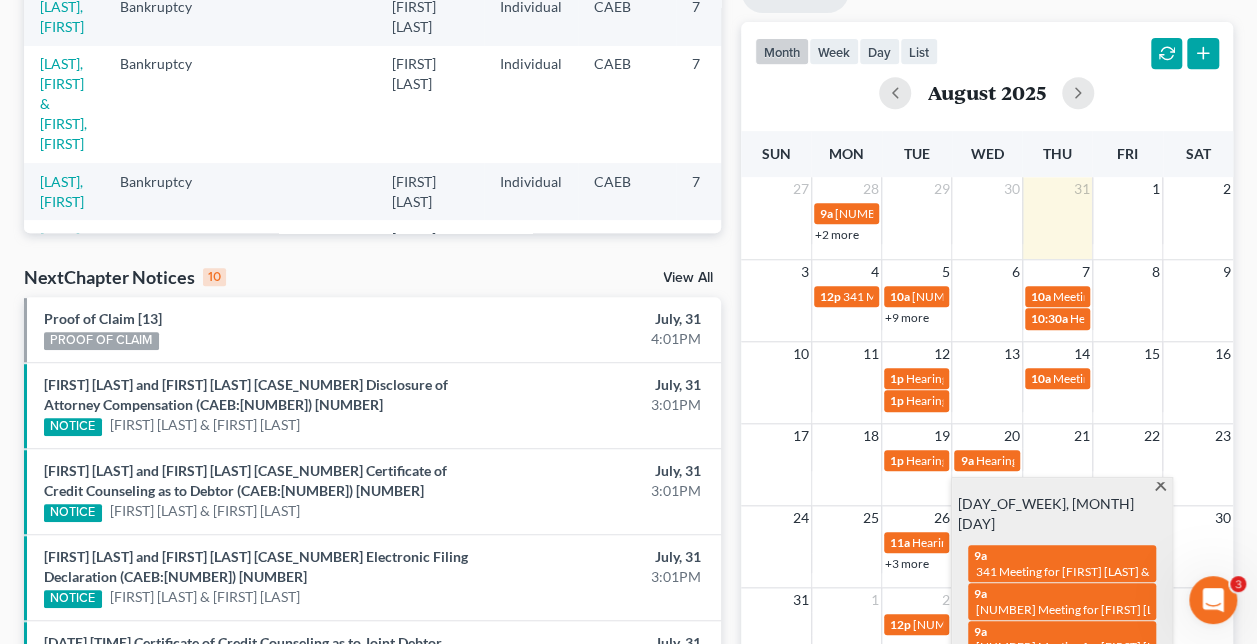 click at bounding box center (1160, 488) 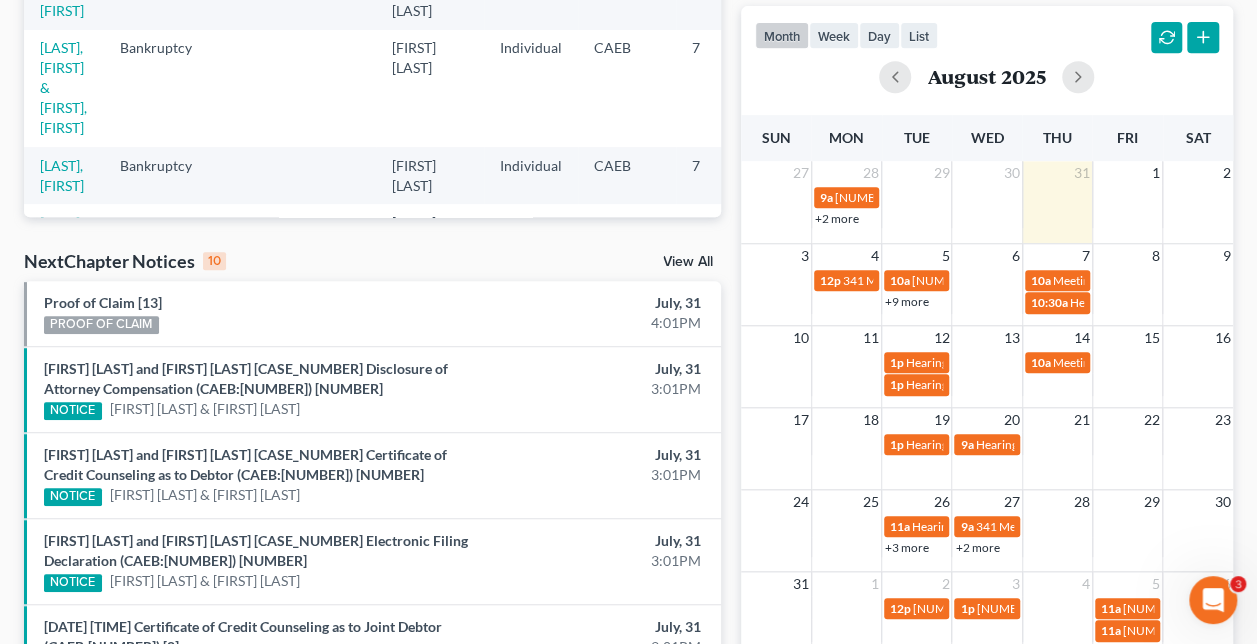 scroll, scrollTop: 0, scrollLeft: 0, axis: both 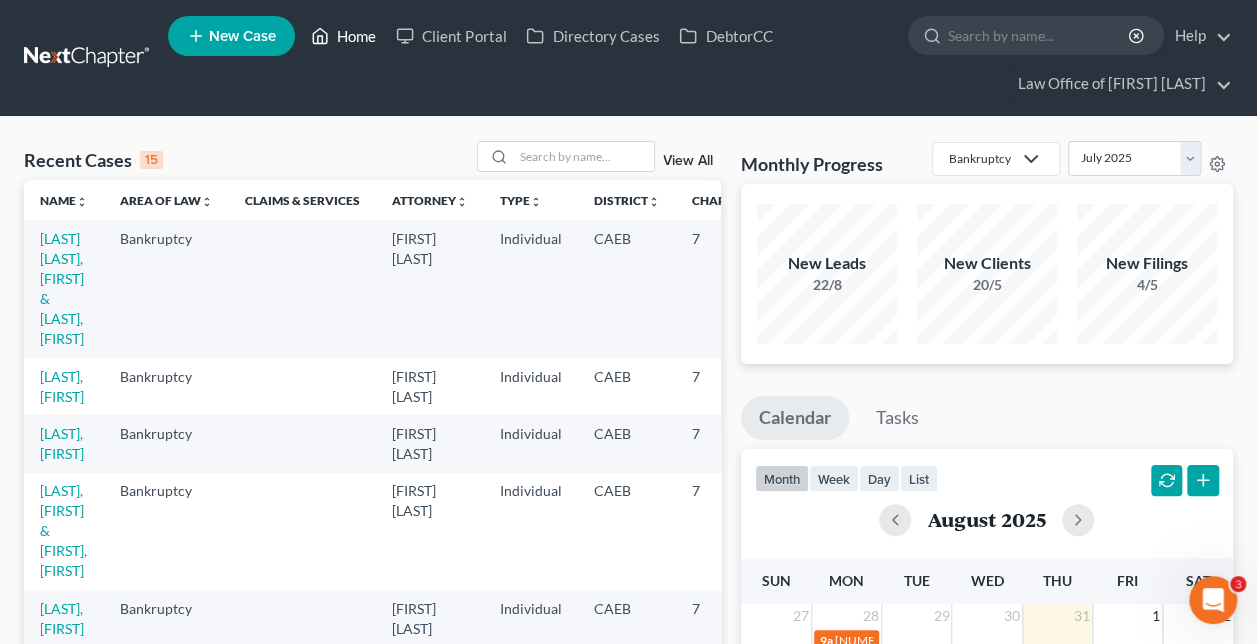 click 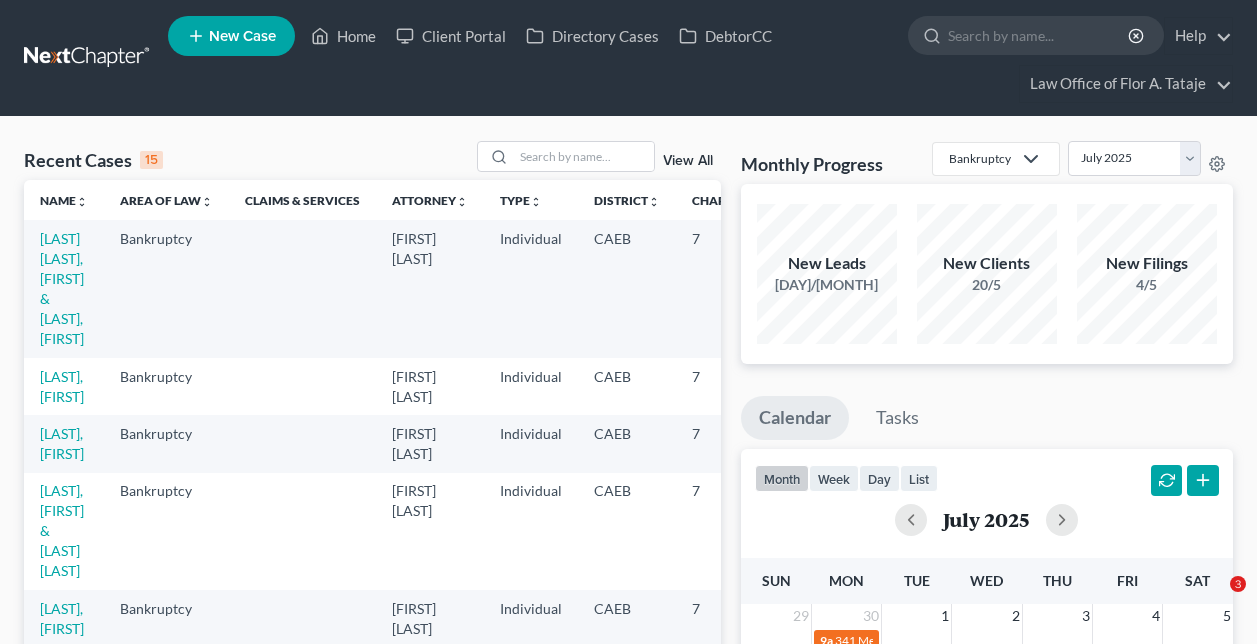 scroll, scrollTop: 0, scrollLeft: 0, axis: both 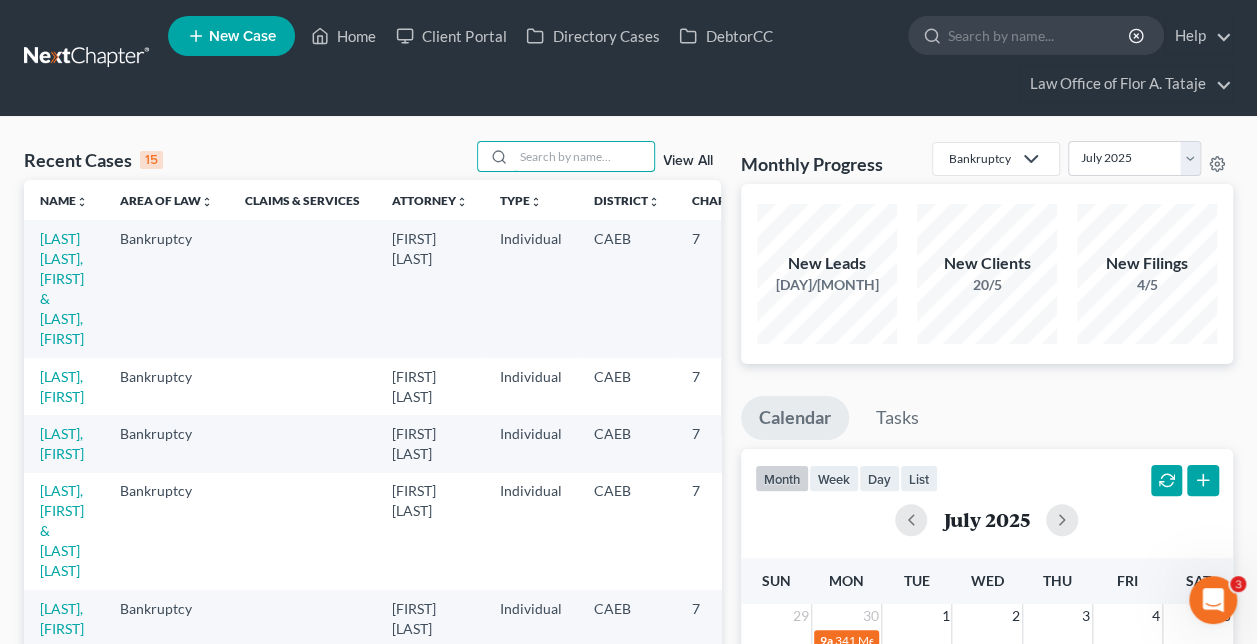 click at bounding box center [584, 156] 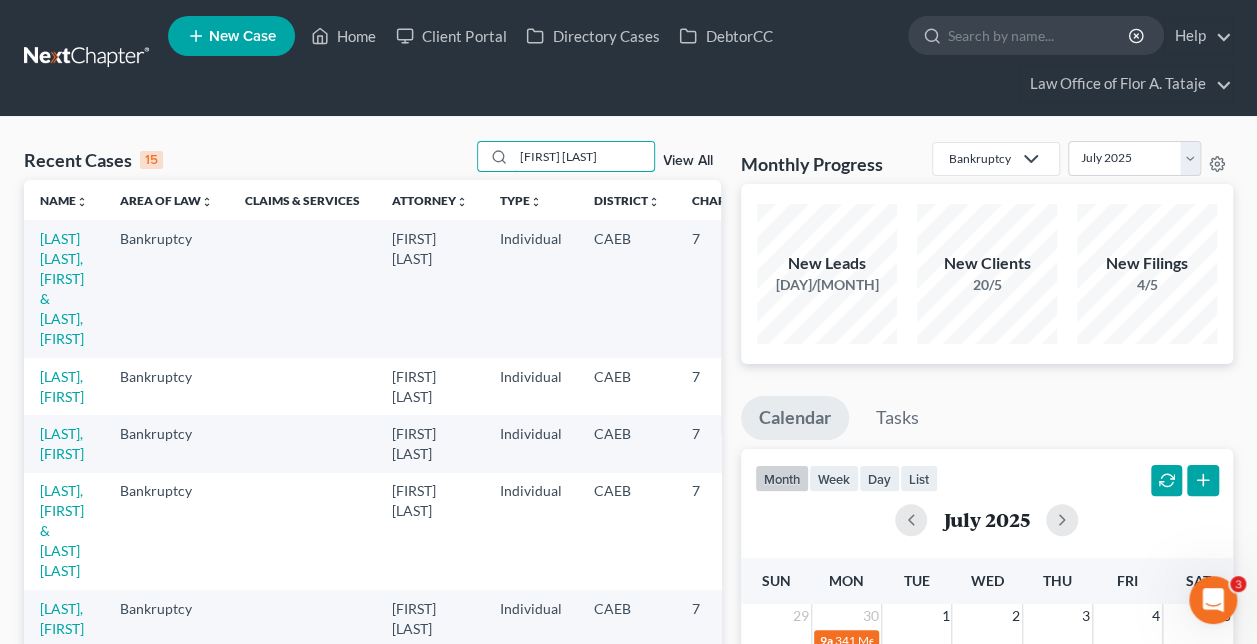 type on "[FIRST] [LAST]" 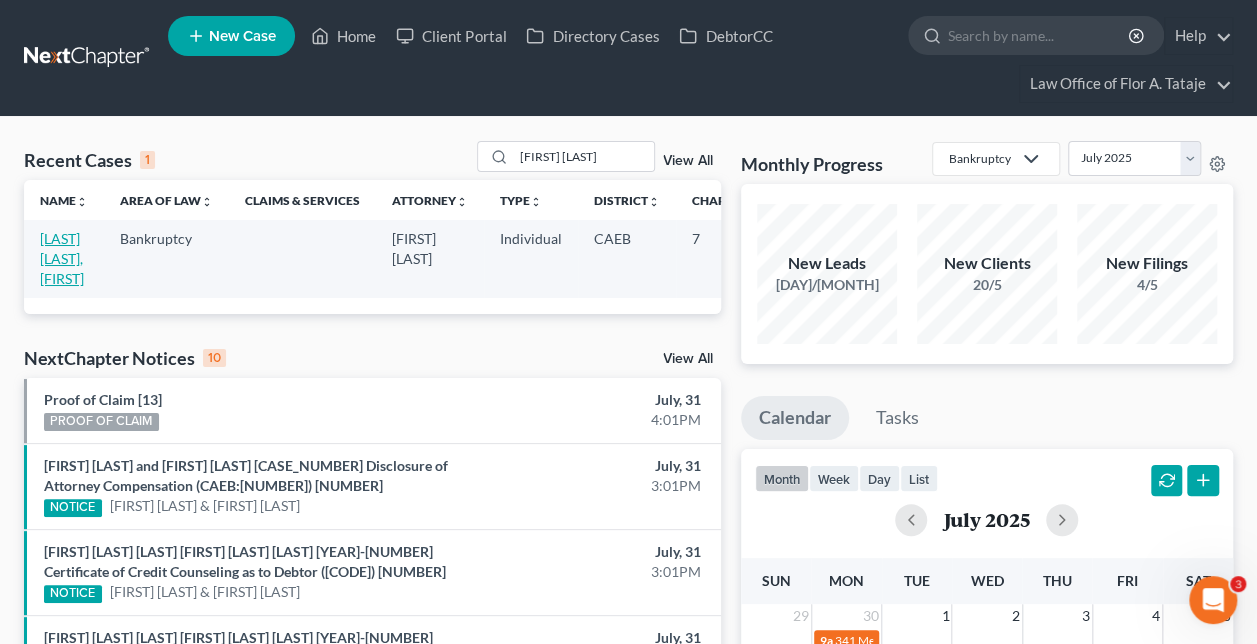 click on "[LAST] [LAST], [FIRST]" at bounding box center [62, 258] 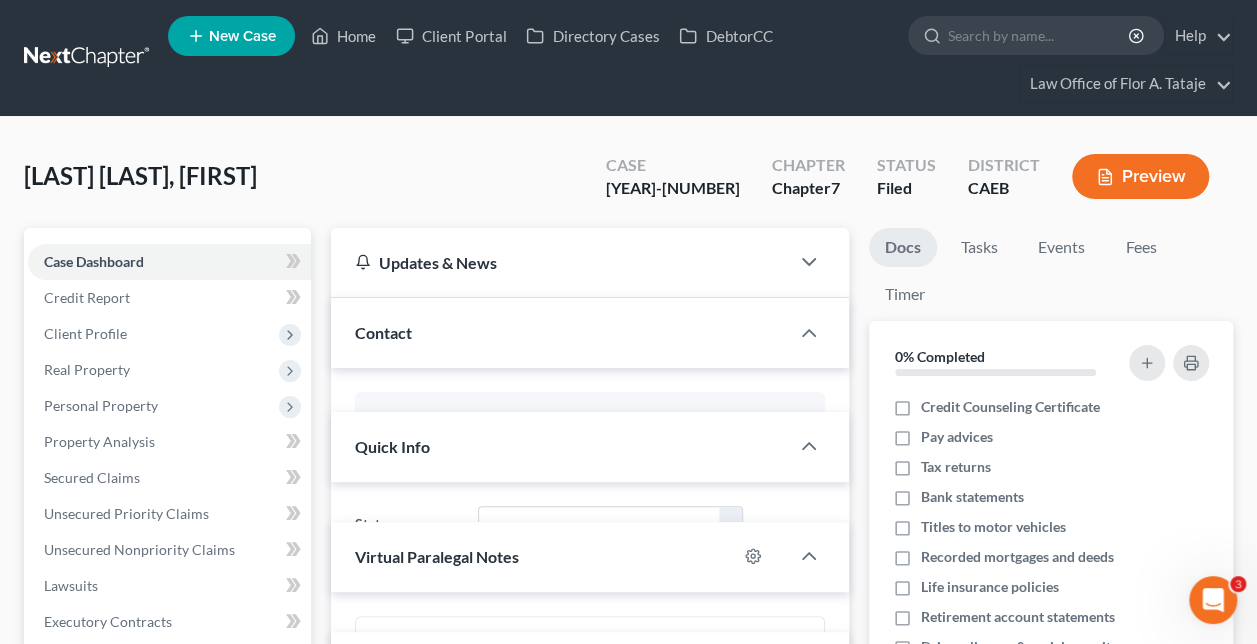 scroll, scrollTop: 128, scrollLeft: 0, axis: vertical 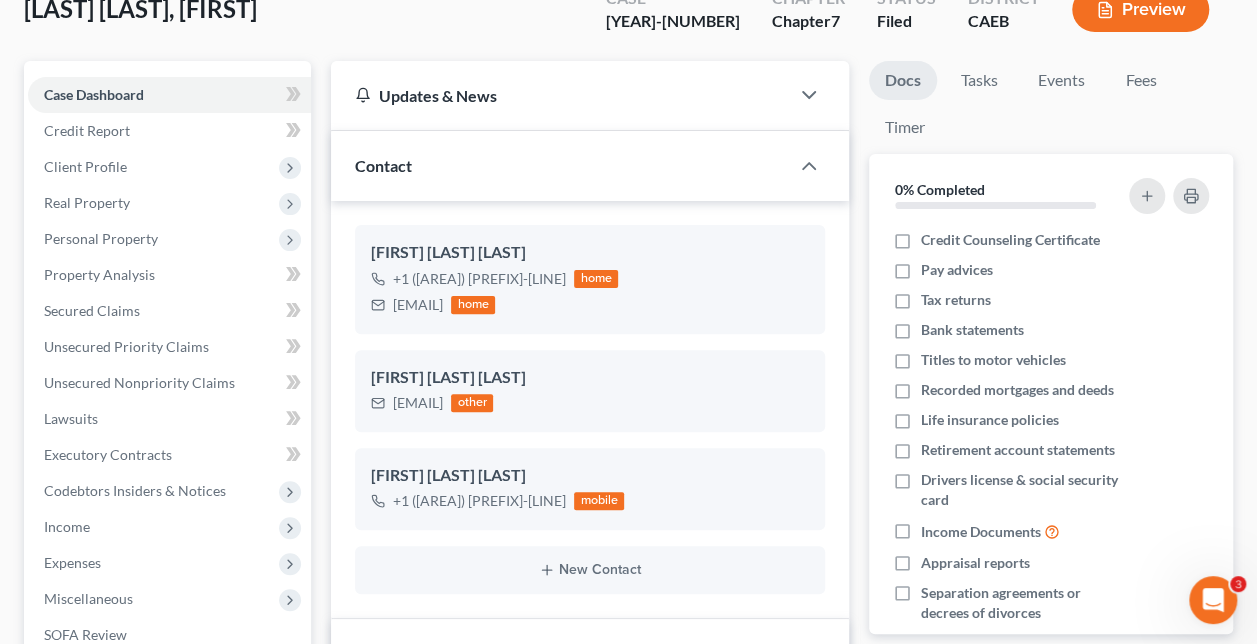 drag, startPoint x: 534, startPoint y: 305, endPoint x: 382, endPoint y: 310, distance: 152.08221 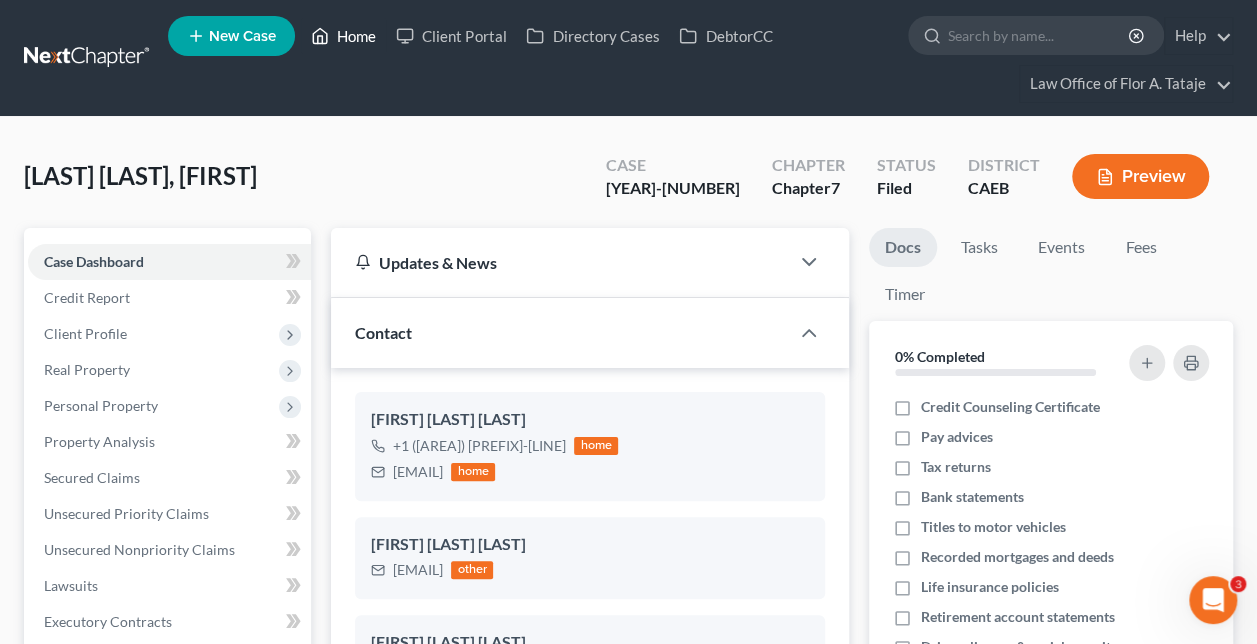click on "Home" at bounding box center [343, 36] 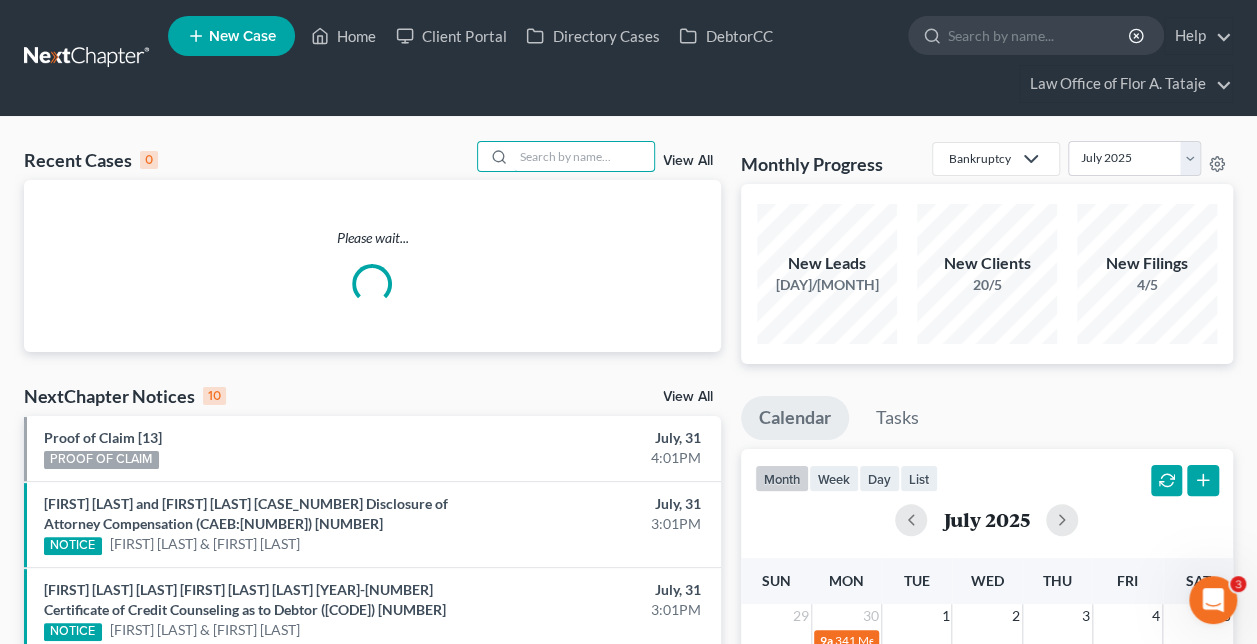 click at bounding box center [584, 156] 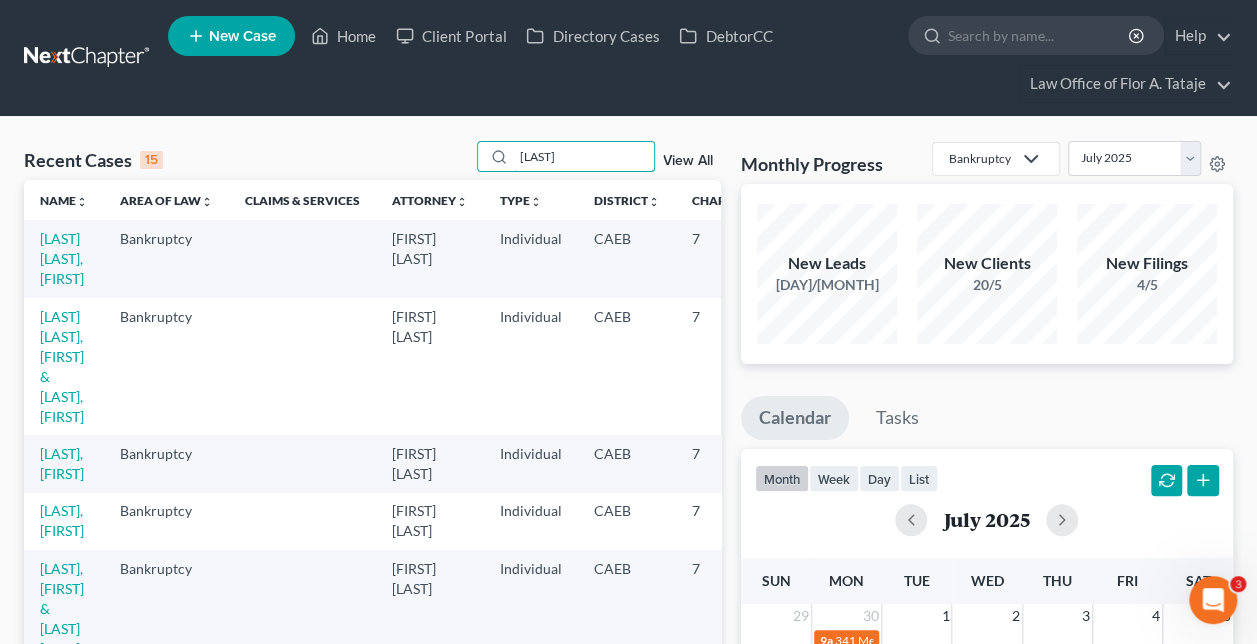type on "miranda" 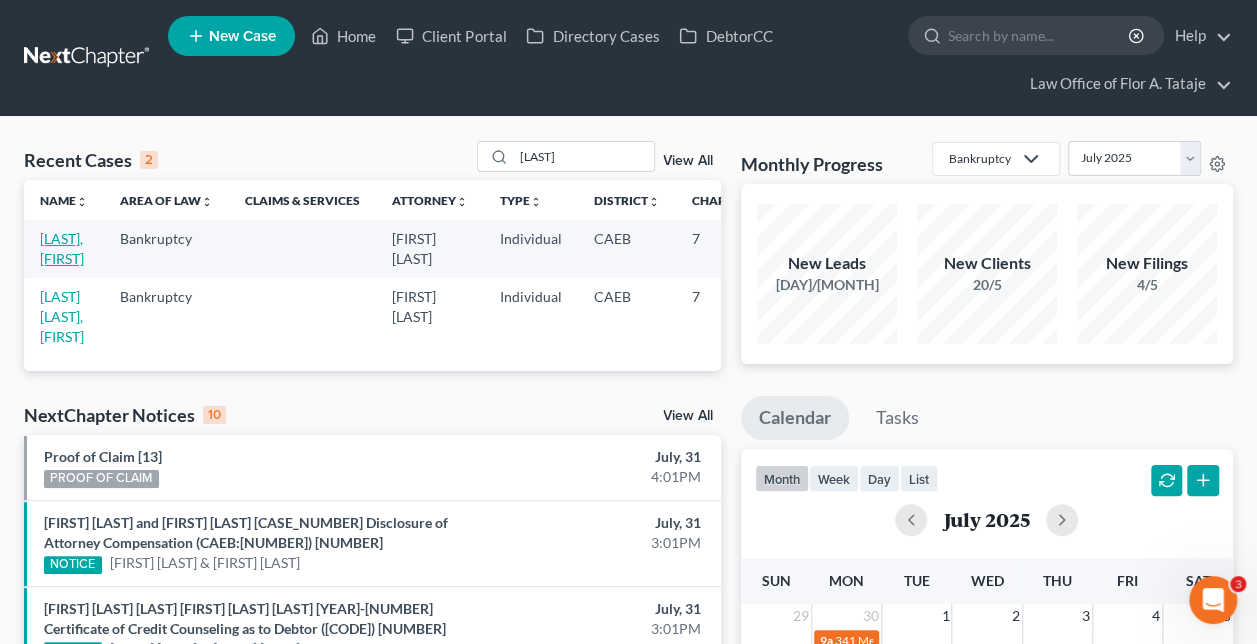 click on "Miranda, Malesza" at bounding box center [62, 248] 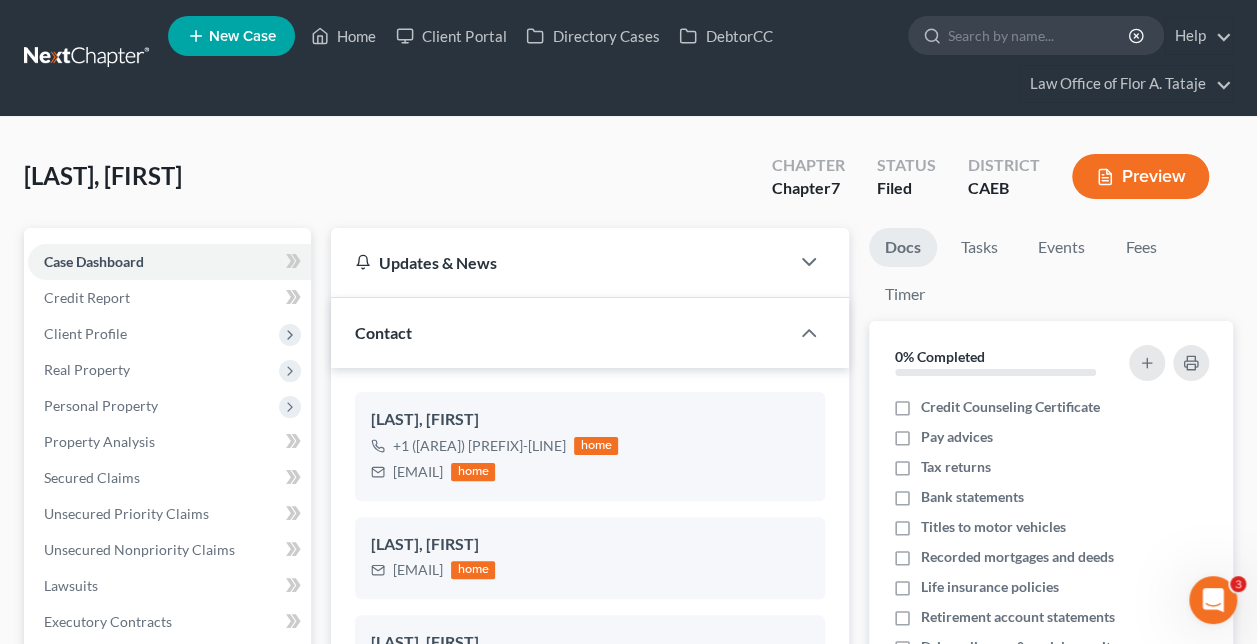 scroll, scrollTop: 972, scrollLeft: 0, axis: vertical 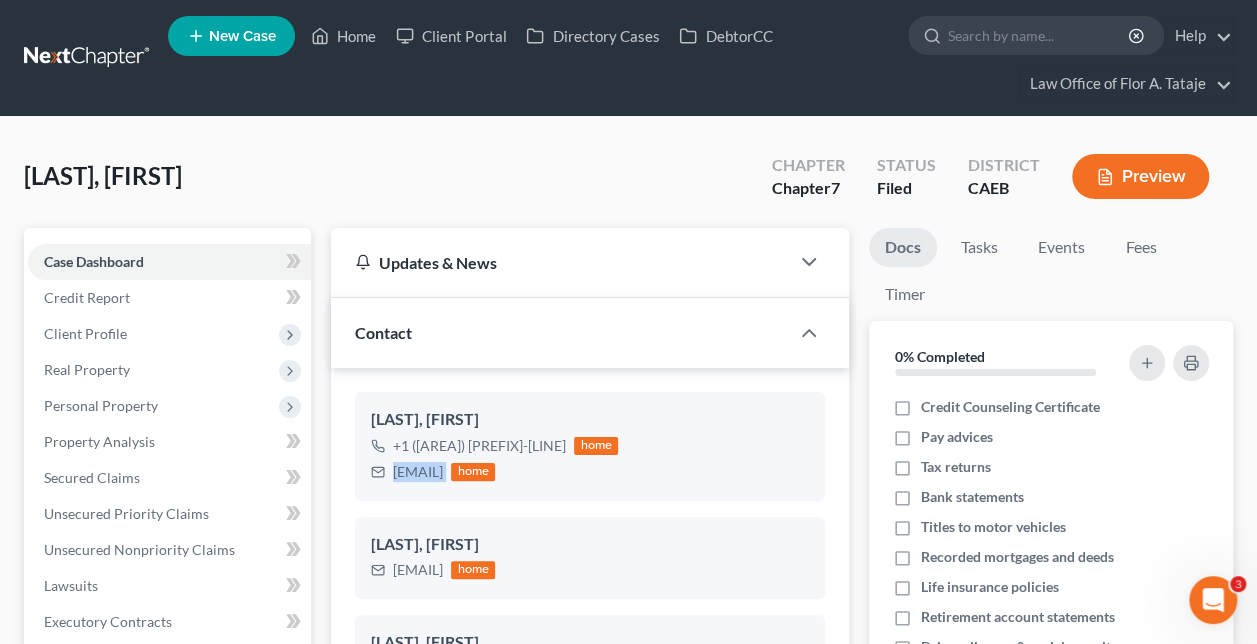 drag, startPoint x: 574, startPoint y: 475, endPoint x: 390, endPoint y: 480, distance: 184.06792 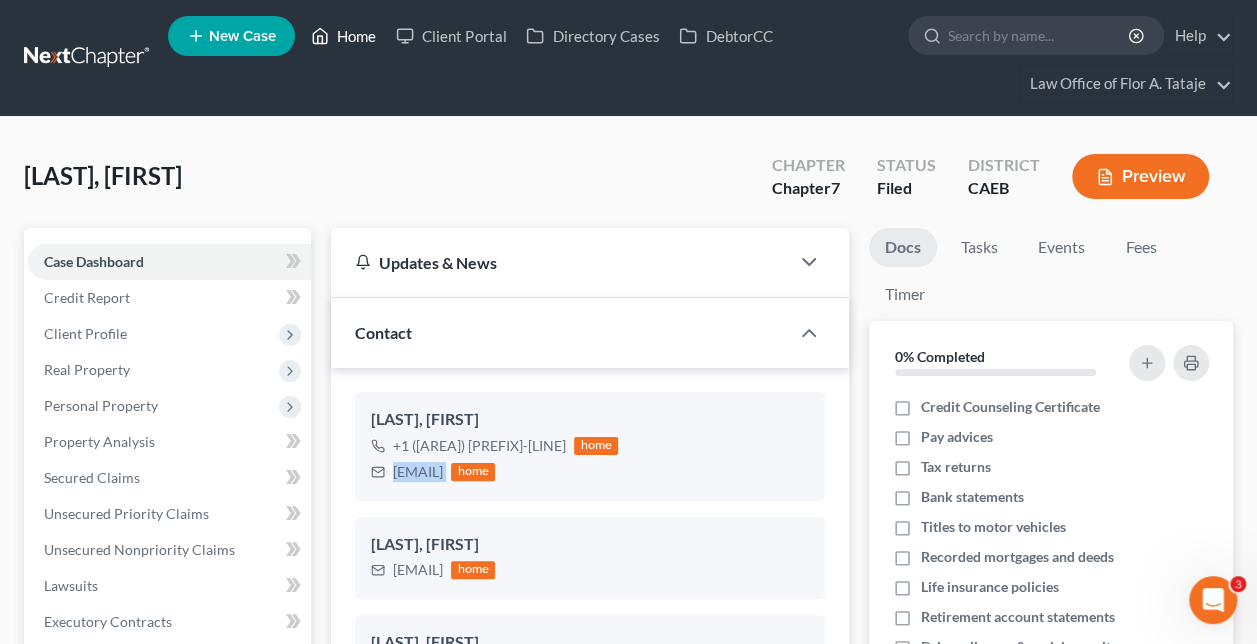 click on "Home" at bounding box center (343, 36) 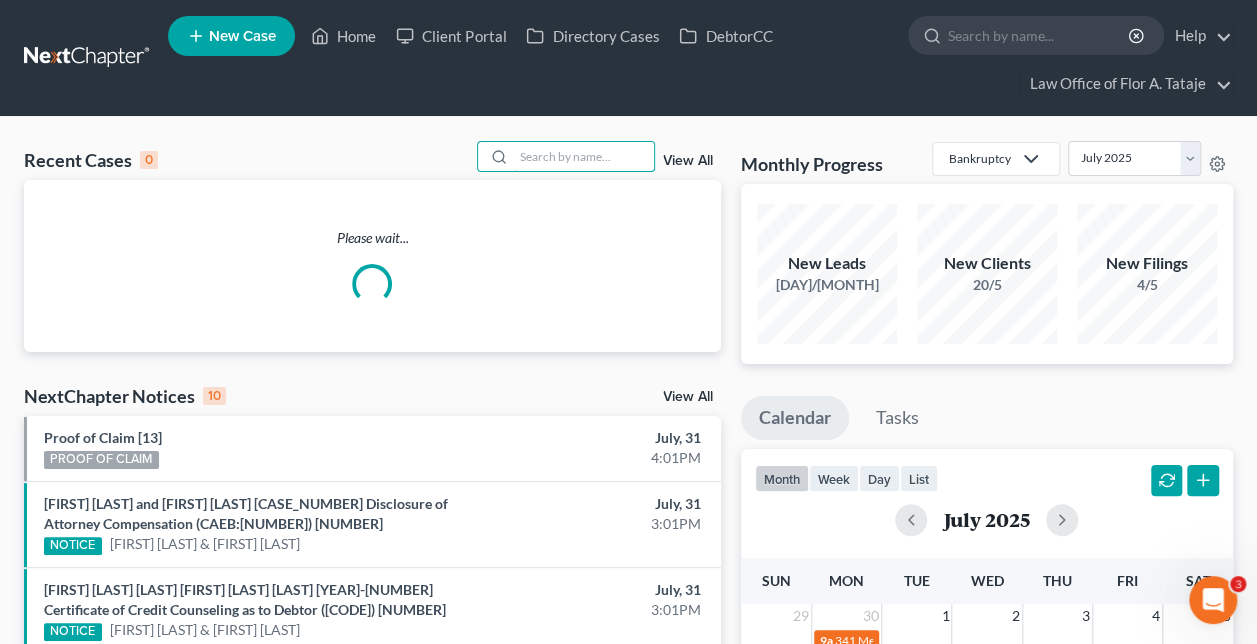 click at bounding box center [584, 156] 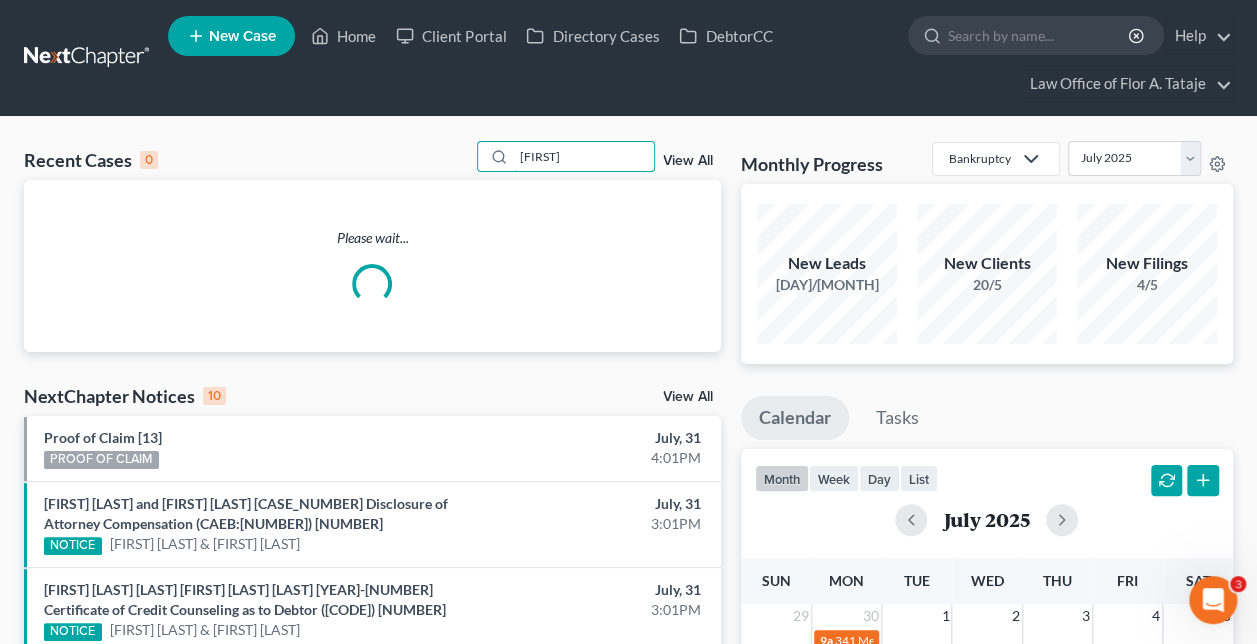 type on "esra" 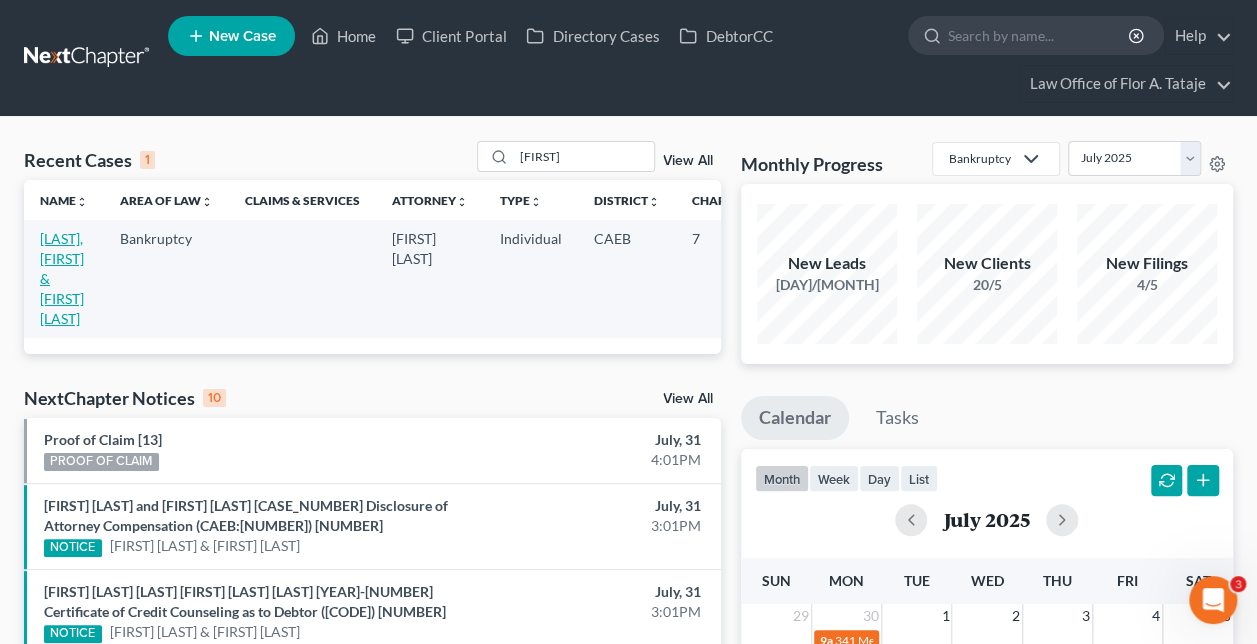 click on "Calabro, Esra & Anthony" at bounding box center [62, 278] 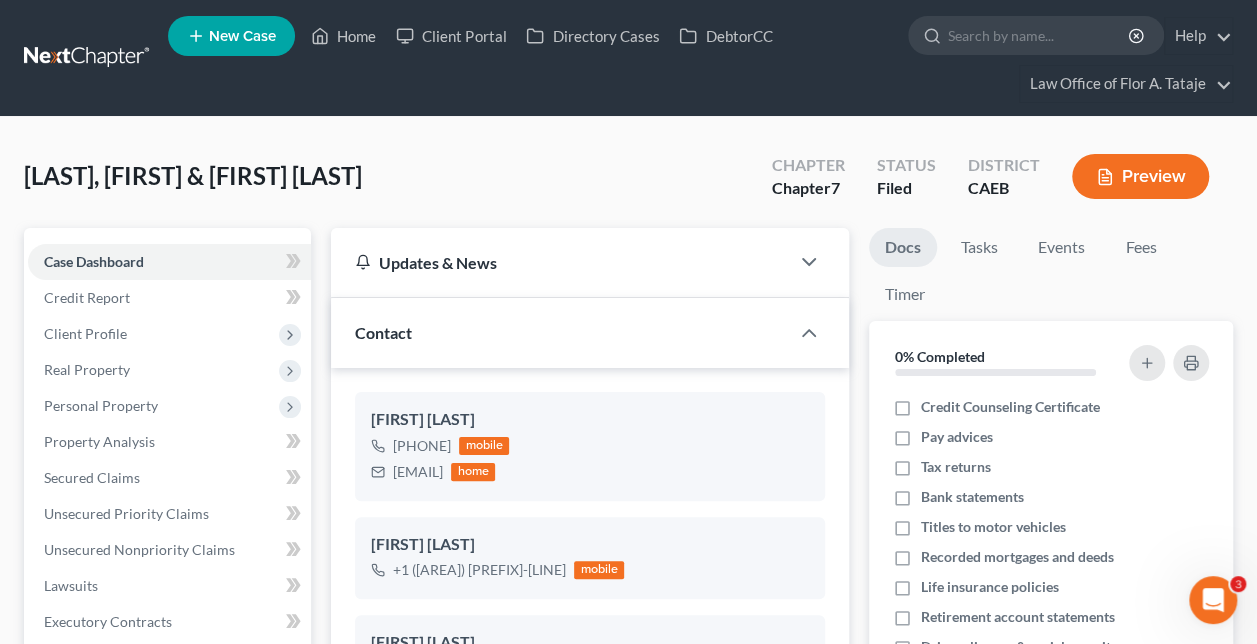 scroll, scrollTop: 122, scrollLeft: 0, axis: vertical 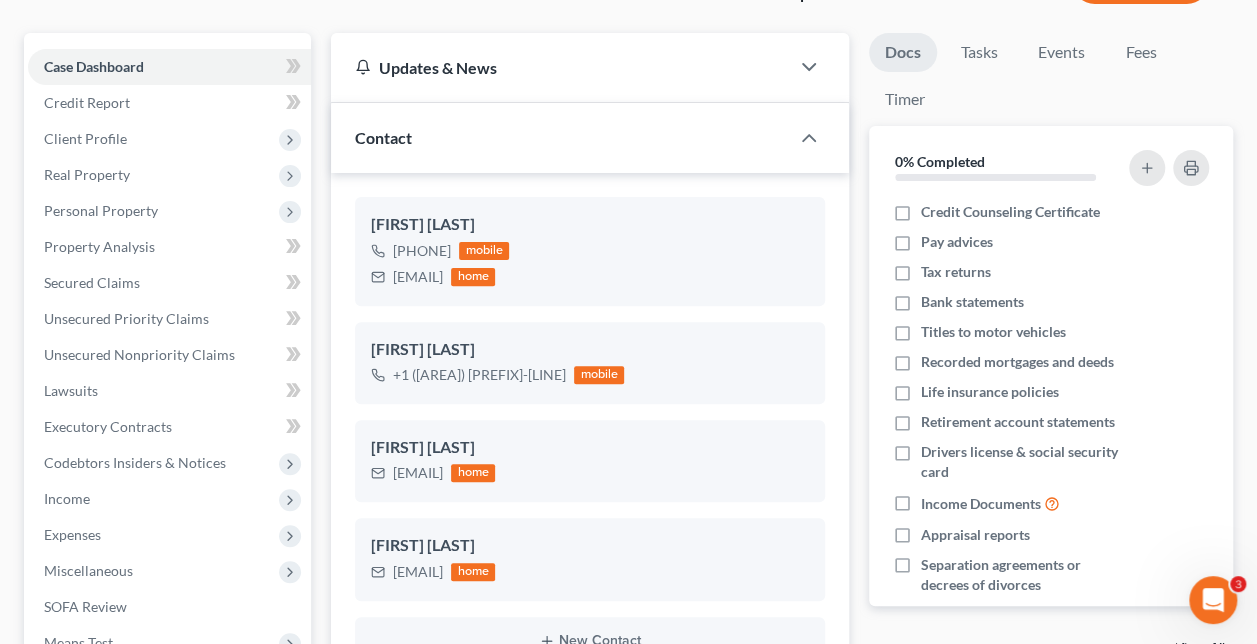drag, startPoint x: 552, startPoint y: 275, endPoint x: 395, endPoint y: 275, distance: 157 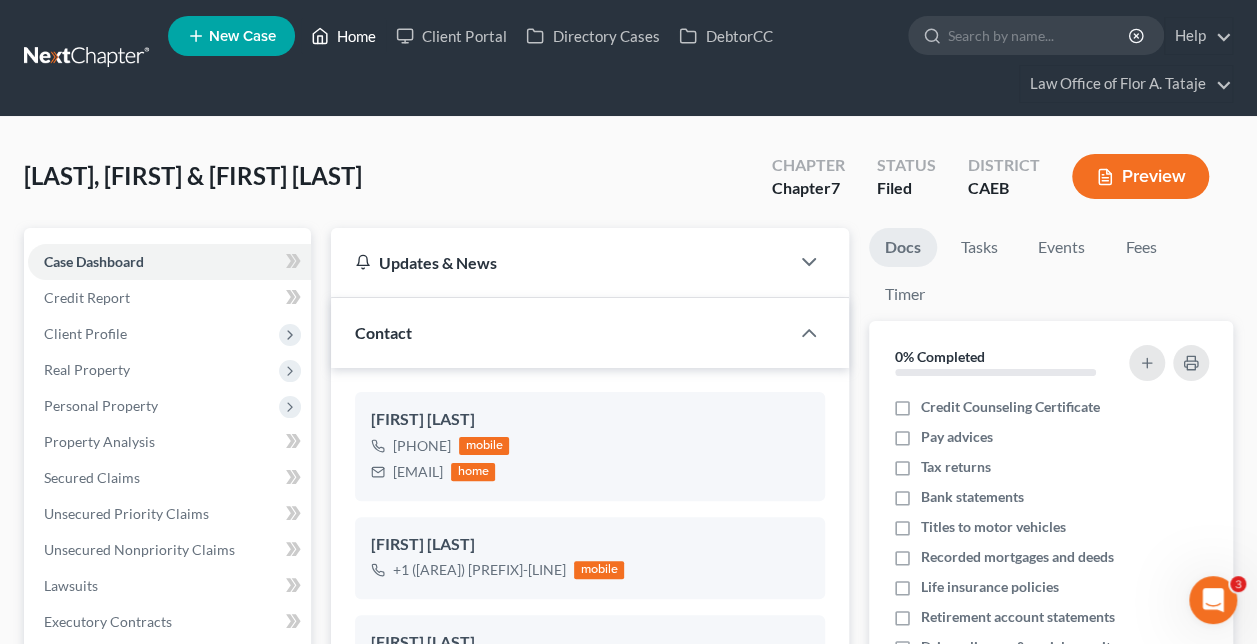 click on "Home" at bounding box center [343, 36] 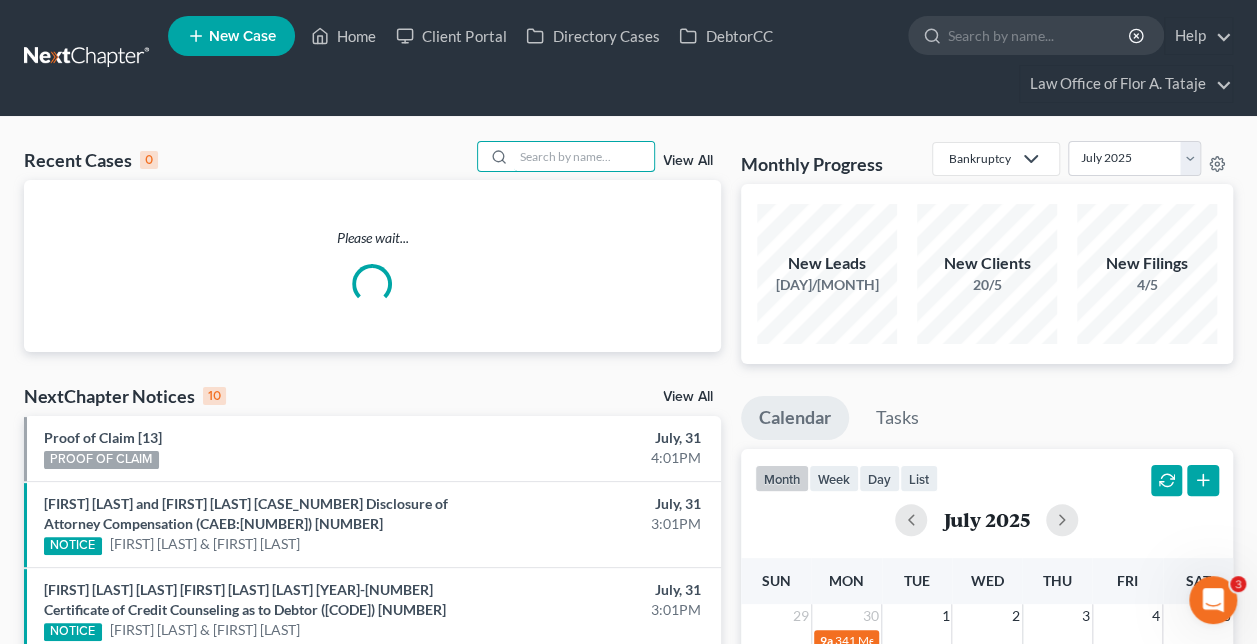 click at bounding box center (584, 156) 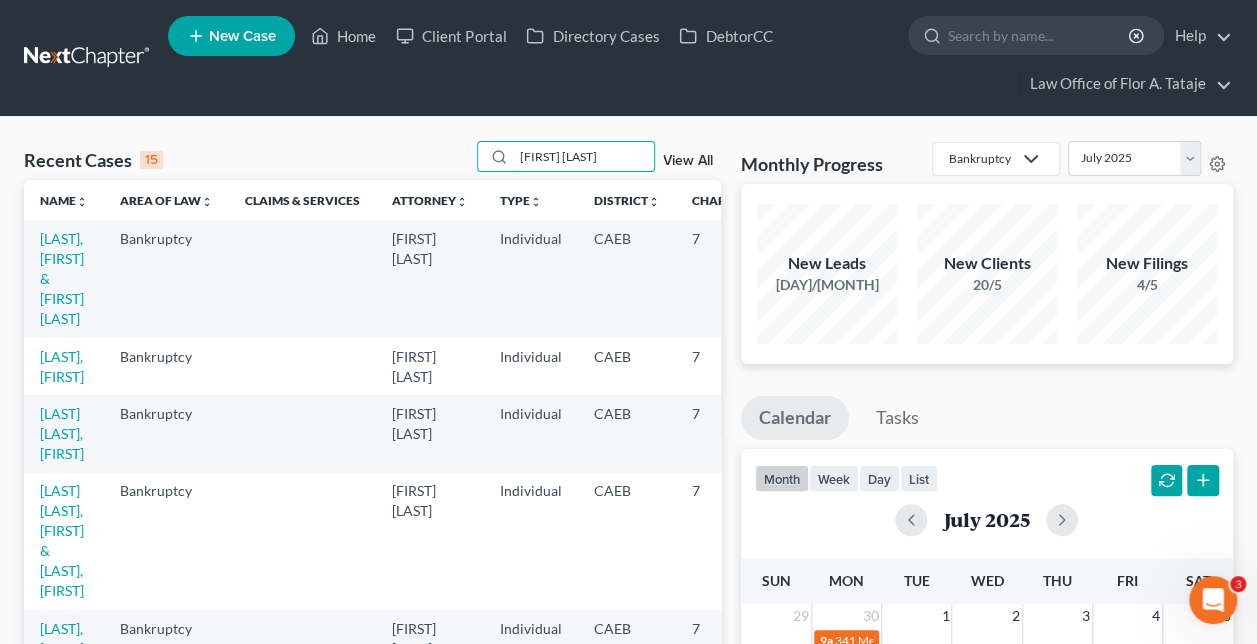 type on "mario garcia" 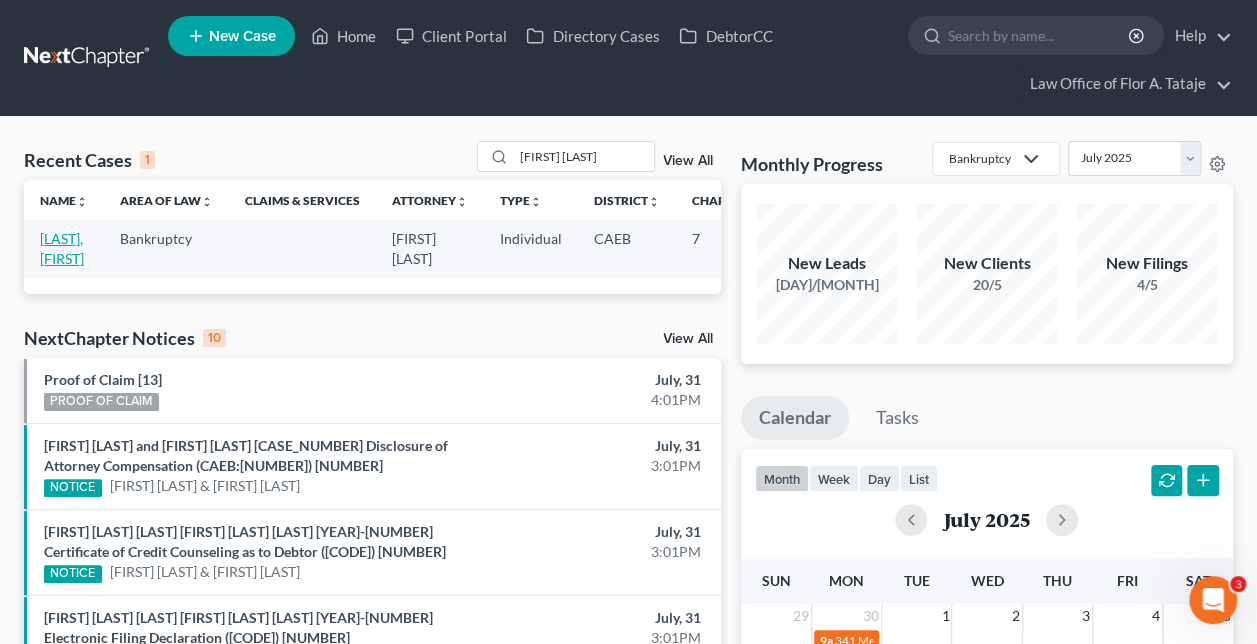 click on "Garcia, Mario" at bounding box center (62, 248) 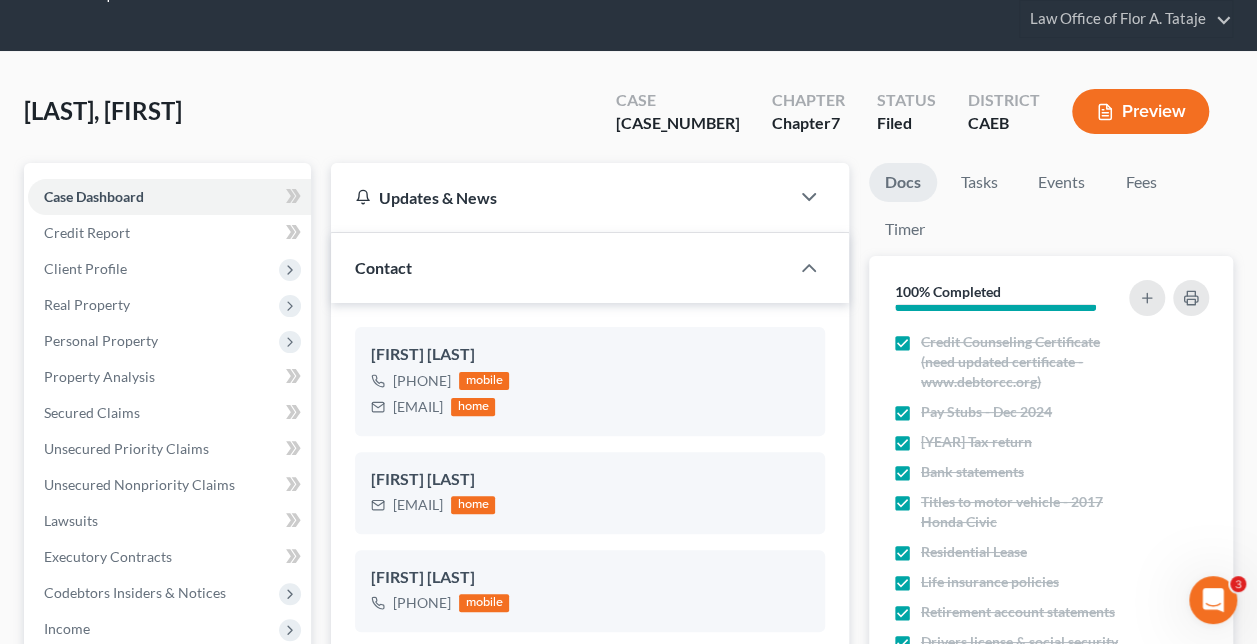 scroll, scrollTop: 233, scrollLeft: 0, axis: vertical 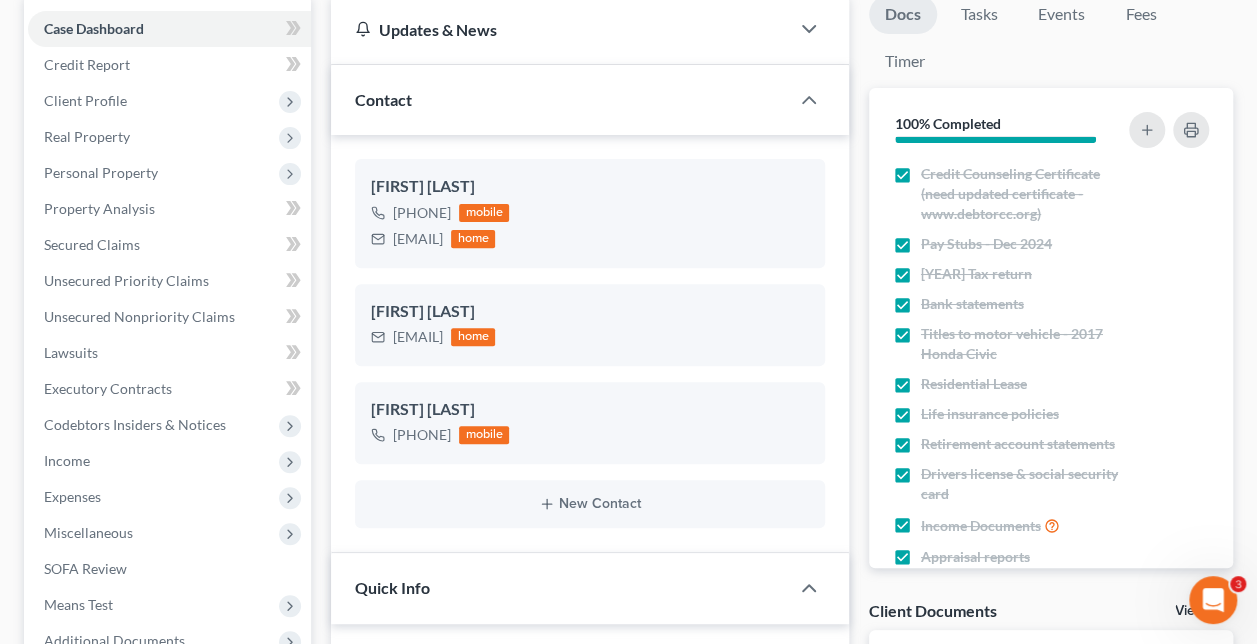 drag, startPoint x: 567, startPoint y: 239, endPoint x: 378, endPoint y: 250, distance: 189.31984 